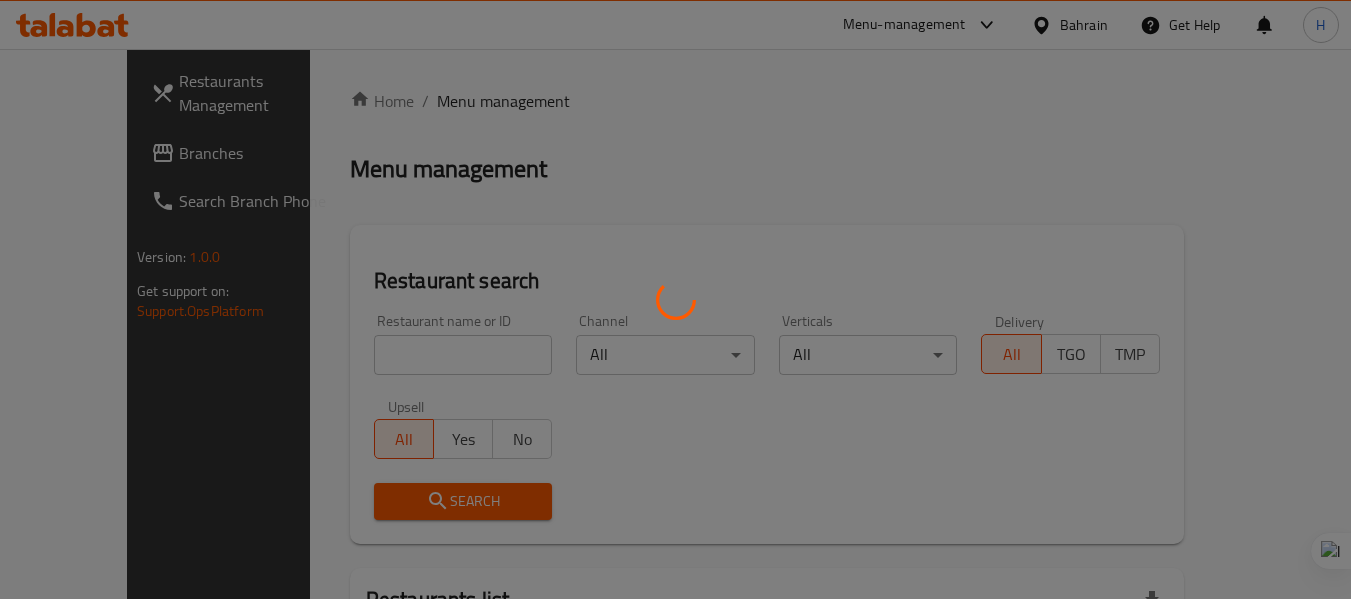 scroll, scrollTop: 0, scrollLeft: 0, axis: both 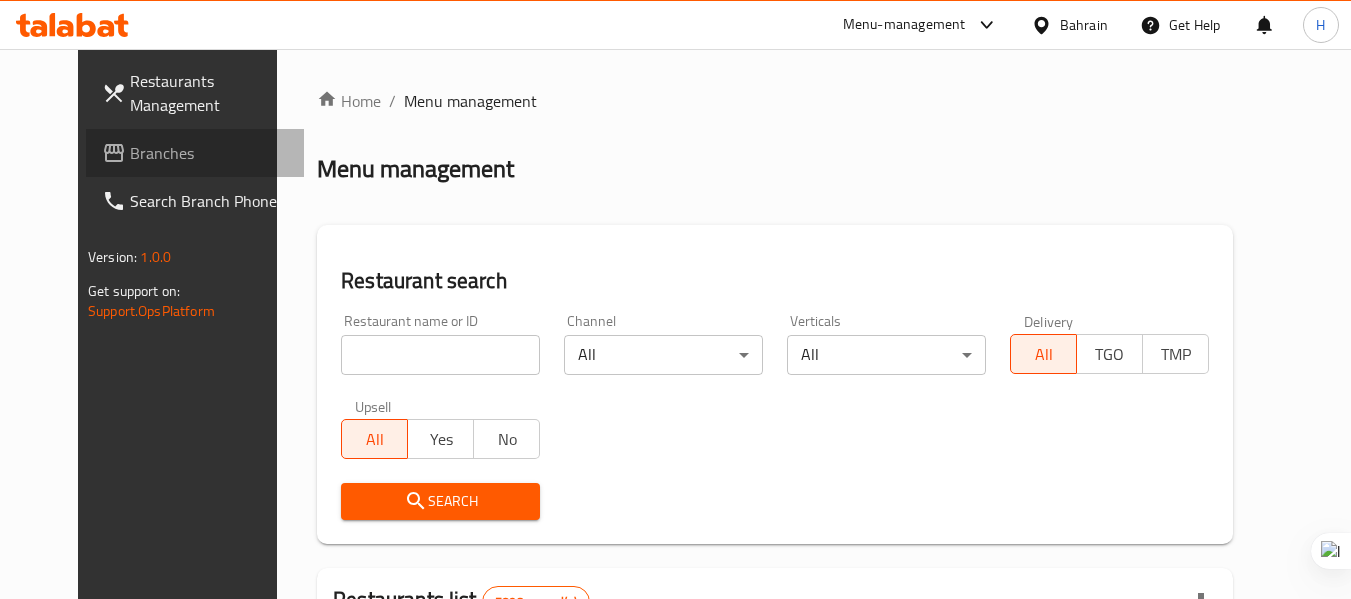 click on "Branches" at bounding box center (209, 153) 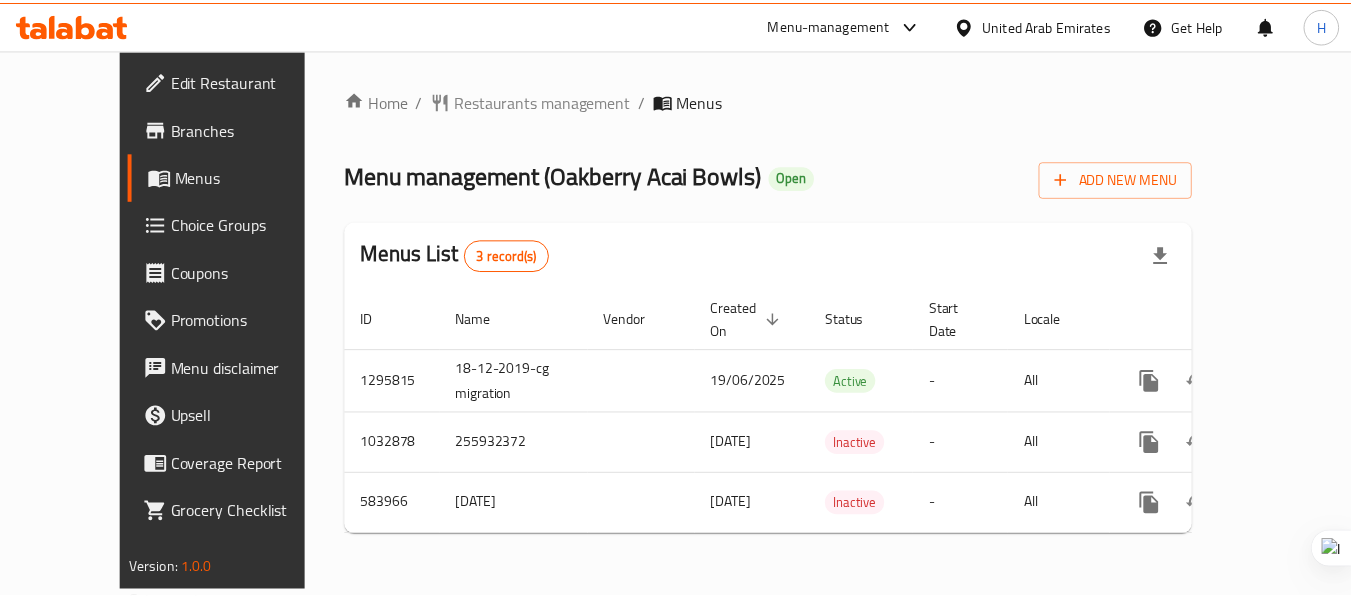 scroll, scrollTop: 0, scrollLeft: 0, axis: both 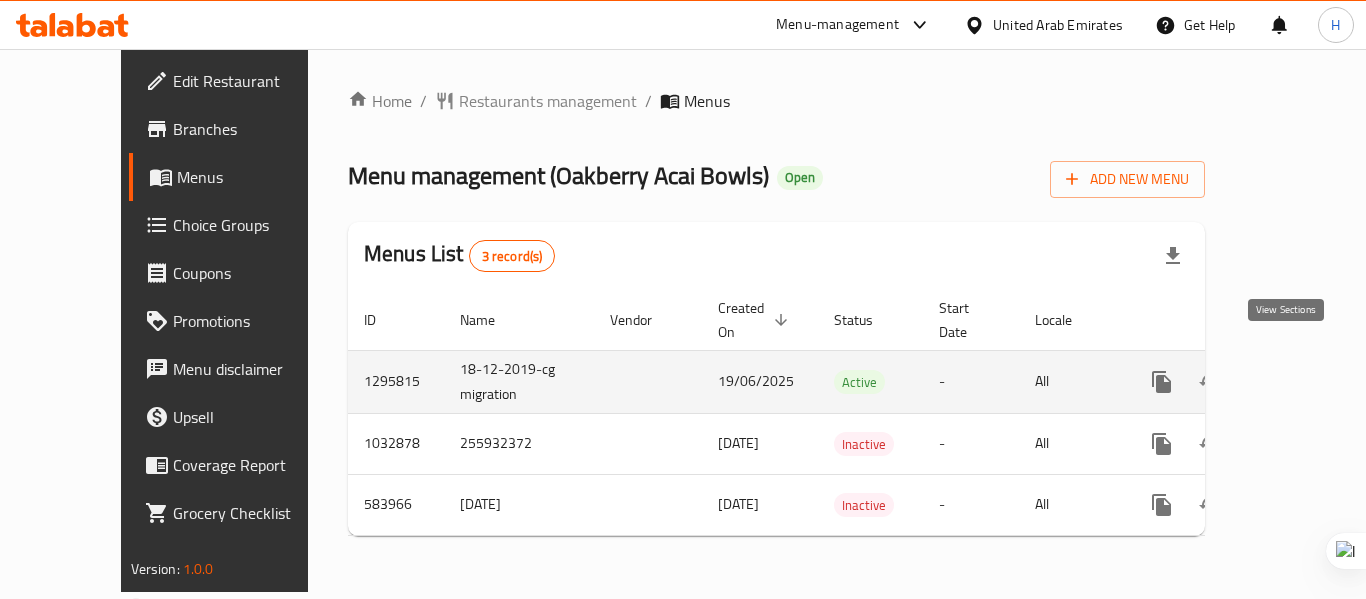 click 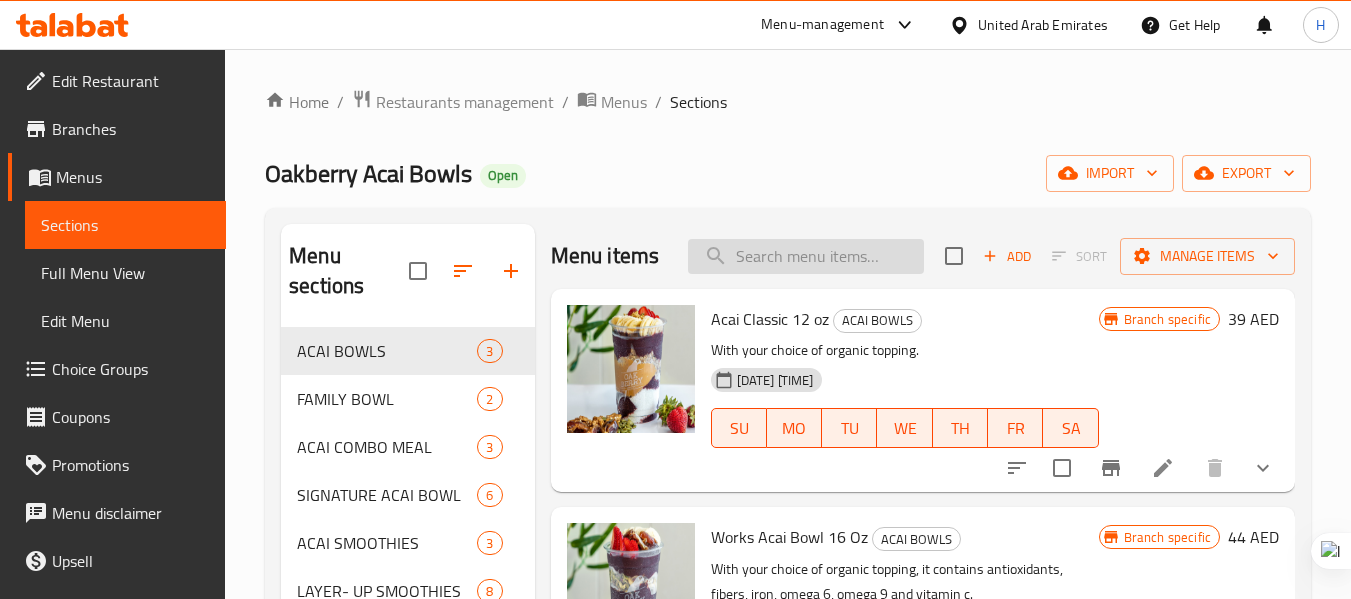 click at bounding box center (806, 256) 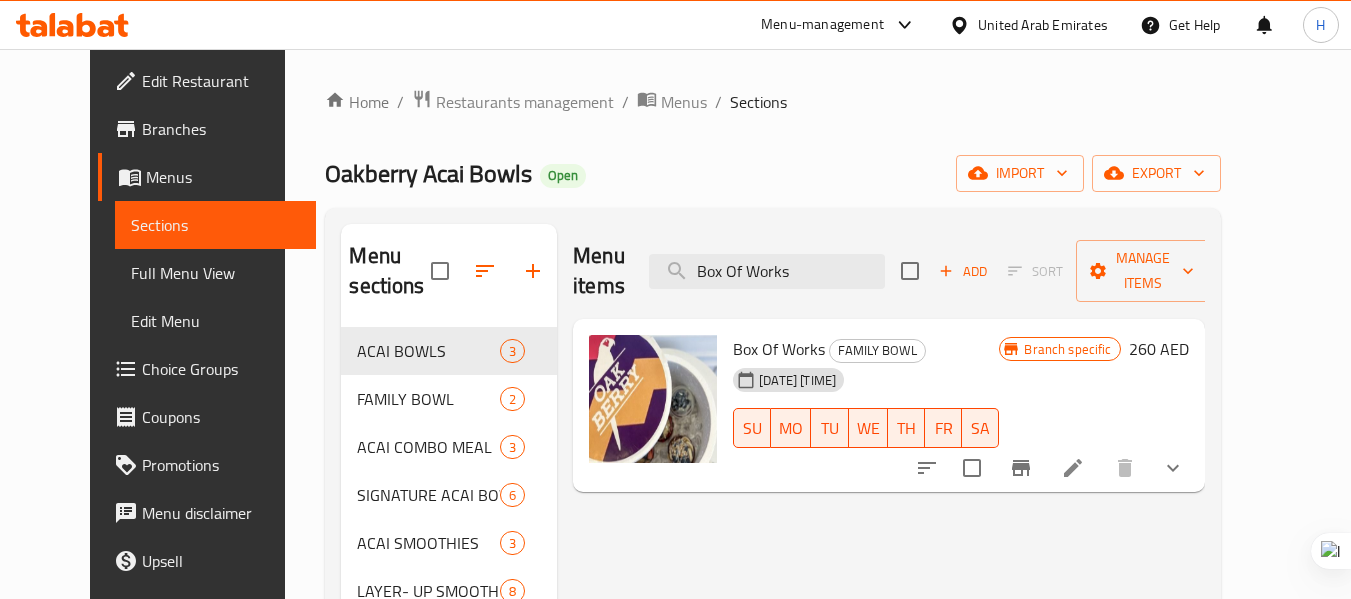 scroll, scrollTop: 100, scrollLeft: 0, axis: vertical 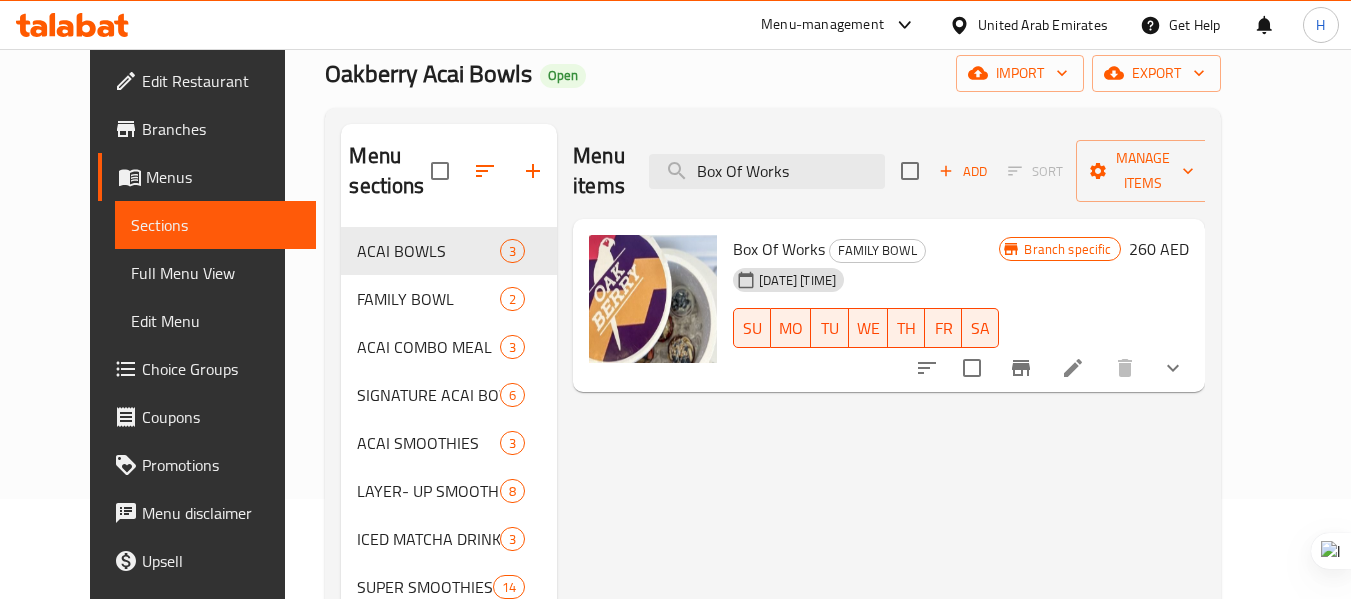 type on "Box Of Works" 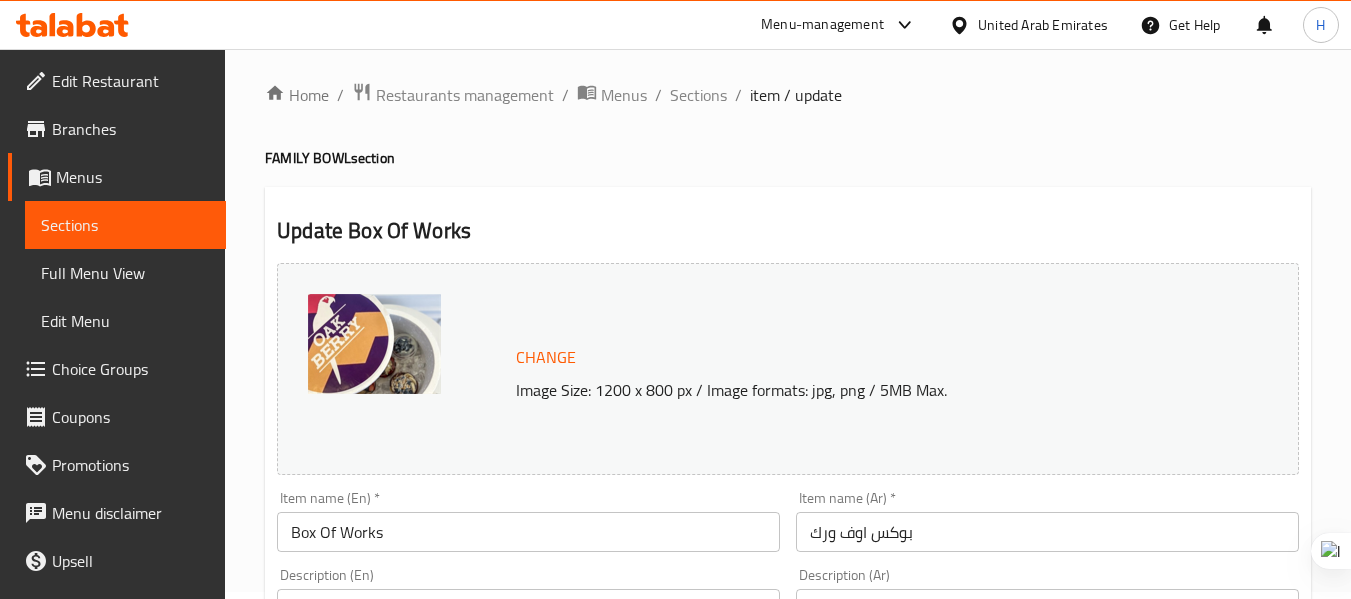 scroll, scrollTop: 100, scrollLeft: 0, axis: vertical 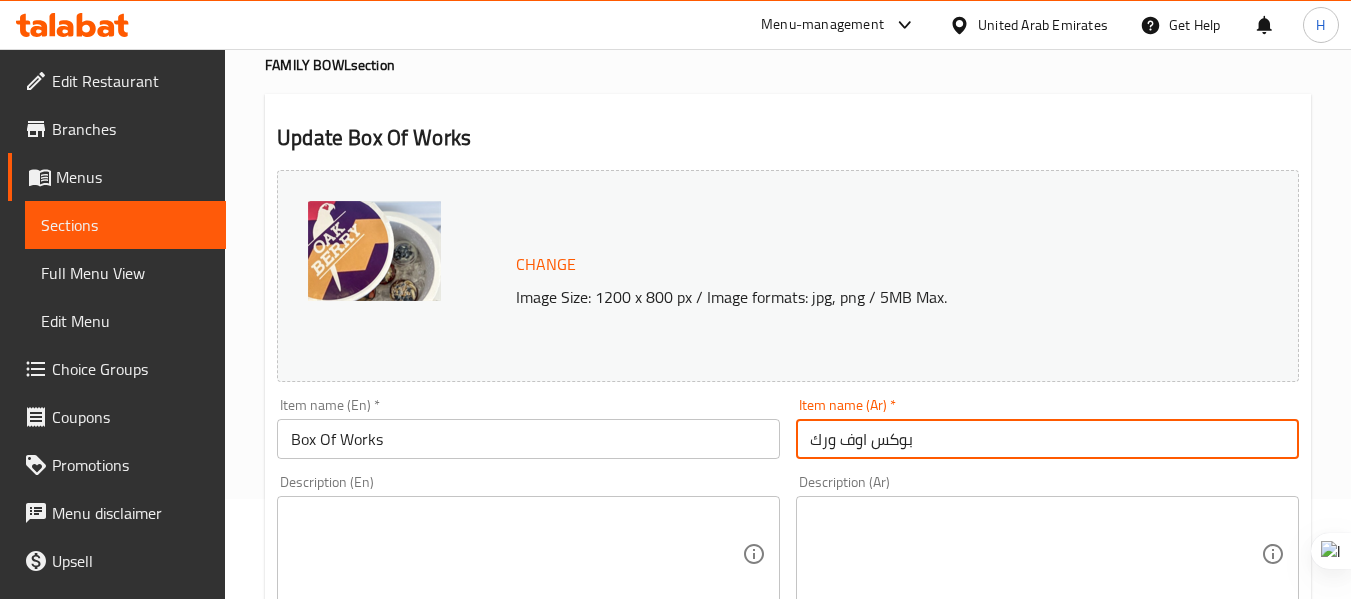 click on "بوكس اوف ورك" at bounding box center (1047, 439) 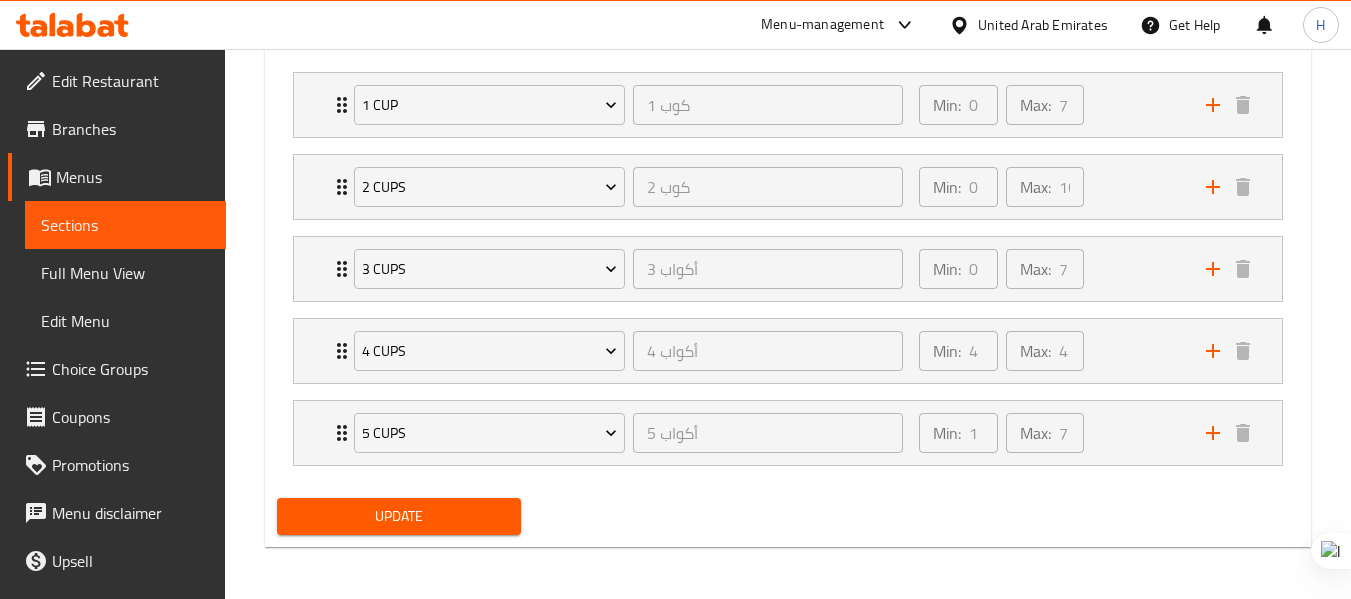 scroll, scrollTop: 1100, scrollLeft: 0, axis: vertical 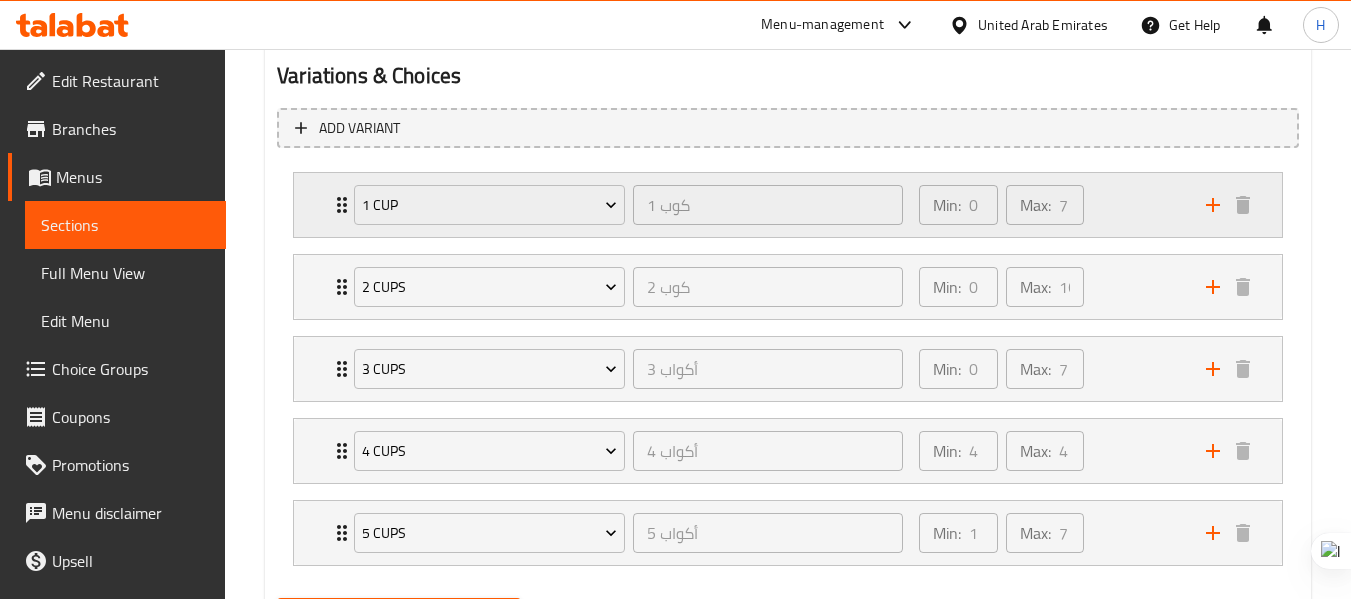 click on "Min: 0 ​ Max: 7 ​" at bounding box center (1050, 205) 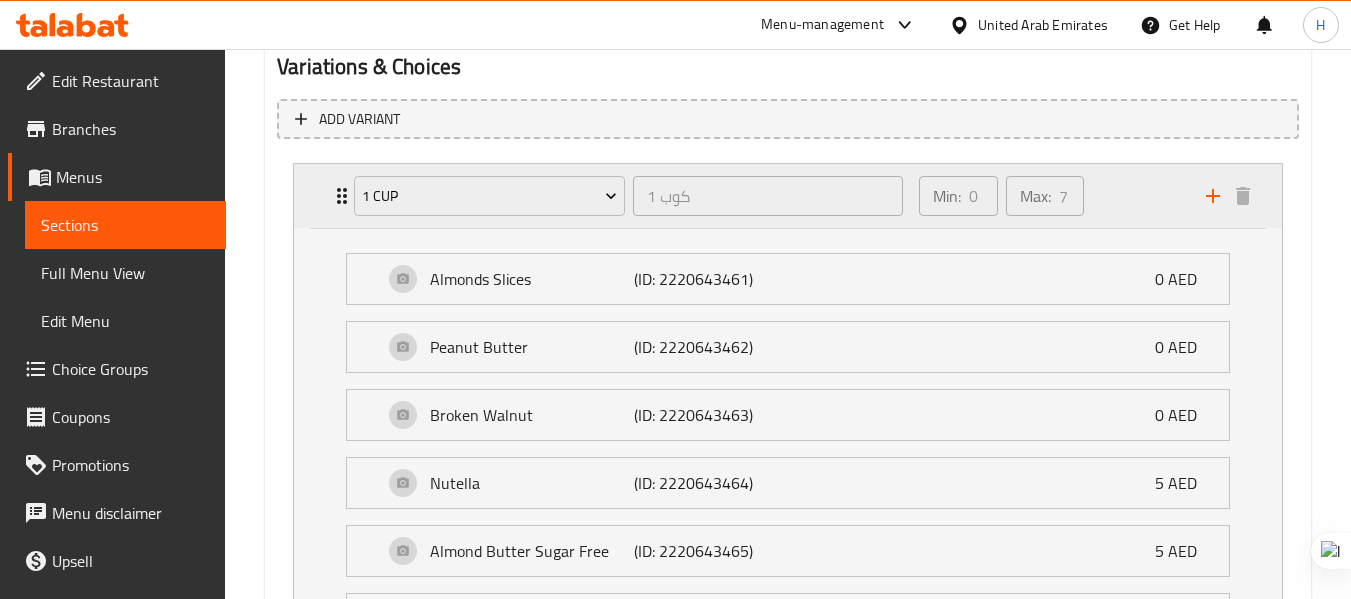 scroll, scrollTop: 1100, scrollLeft: 0, axis: vertical 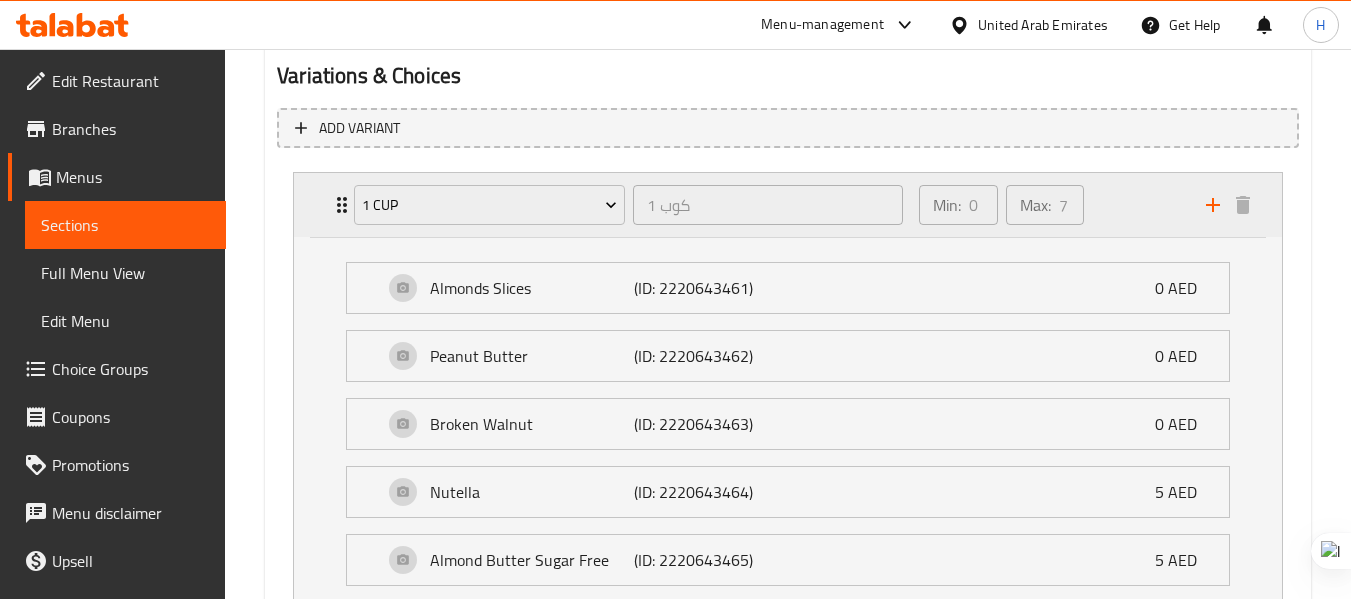 click on "Min: 0 ​ Max: 7 ​" at bounding box center [1050, 205] 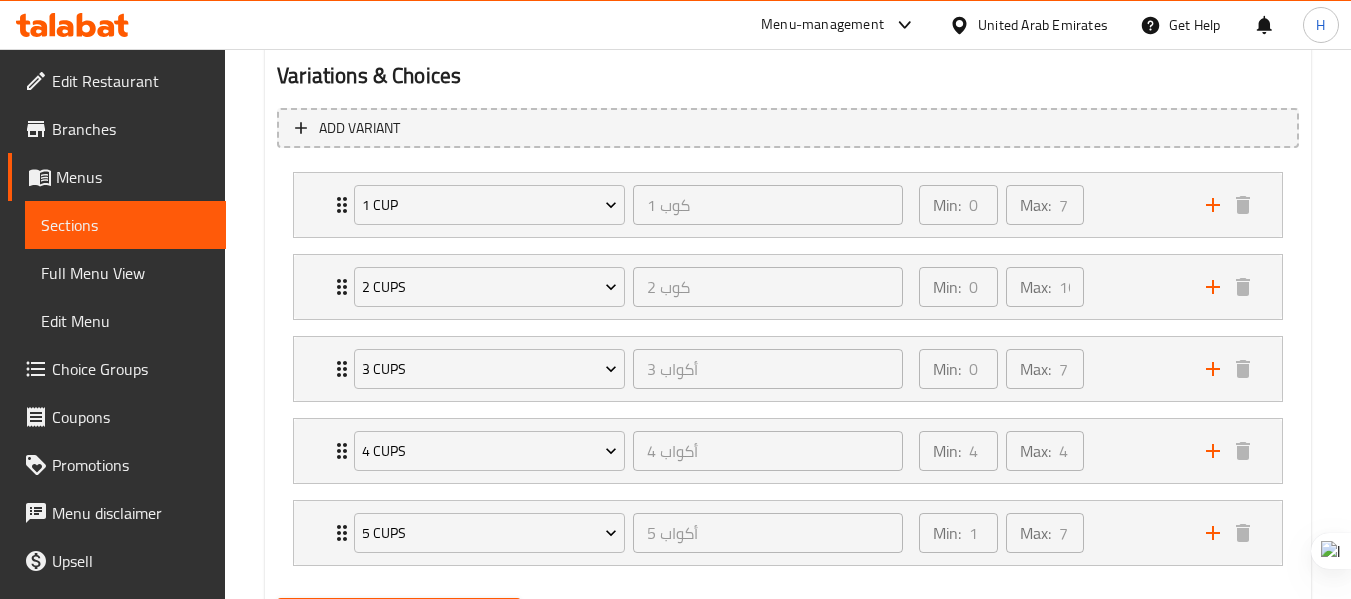click on "Choice Groups" at bounding box center [131, 369] 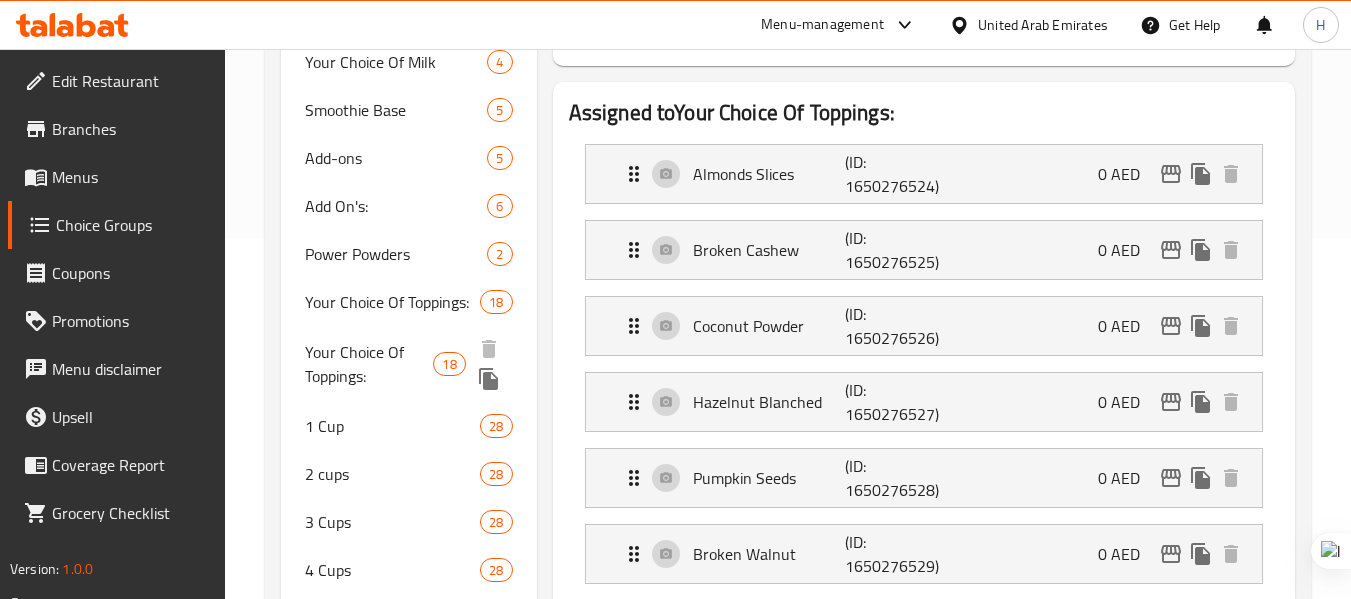 scroll, scrollTop: 383, scrollLeft: 0, axis: vertical 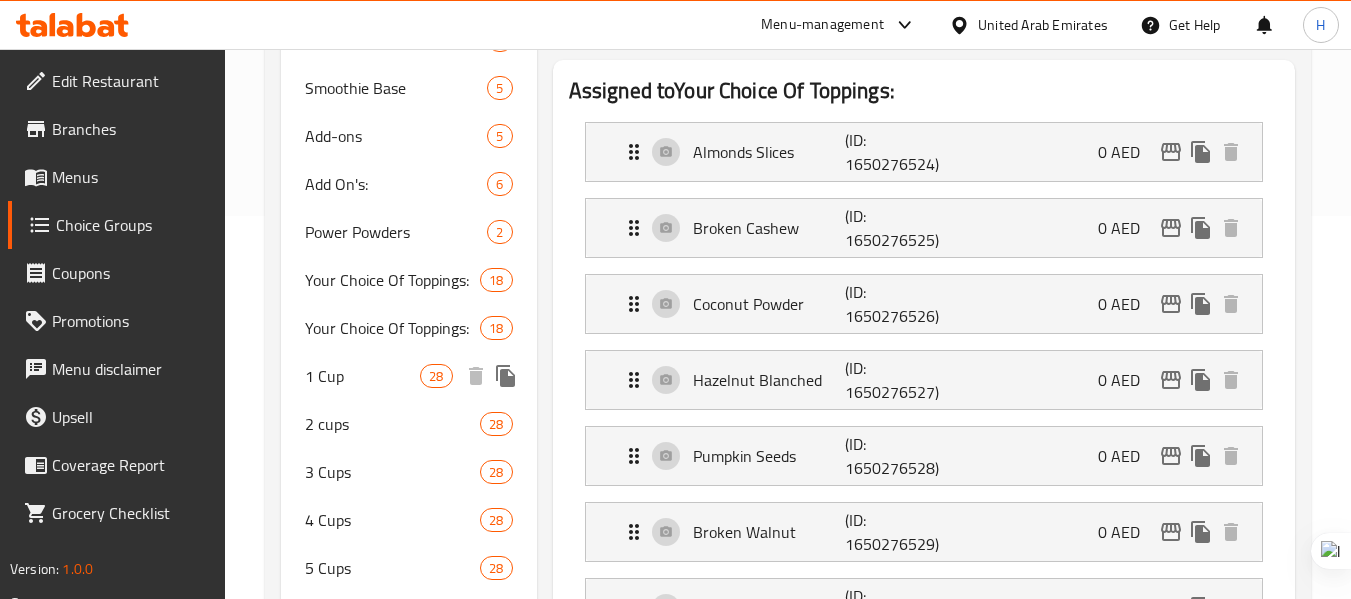 click on "1 Cup 28" at bounding box center (408, 376) 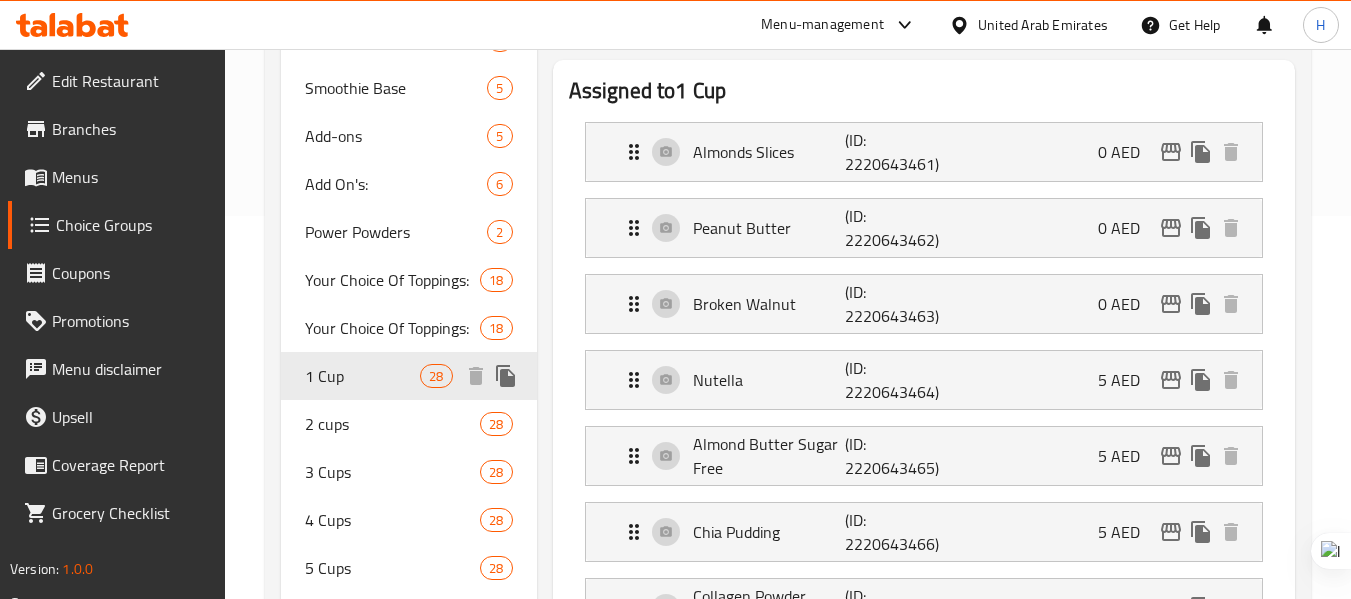 type on "1 Cup" 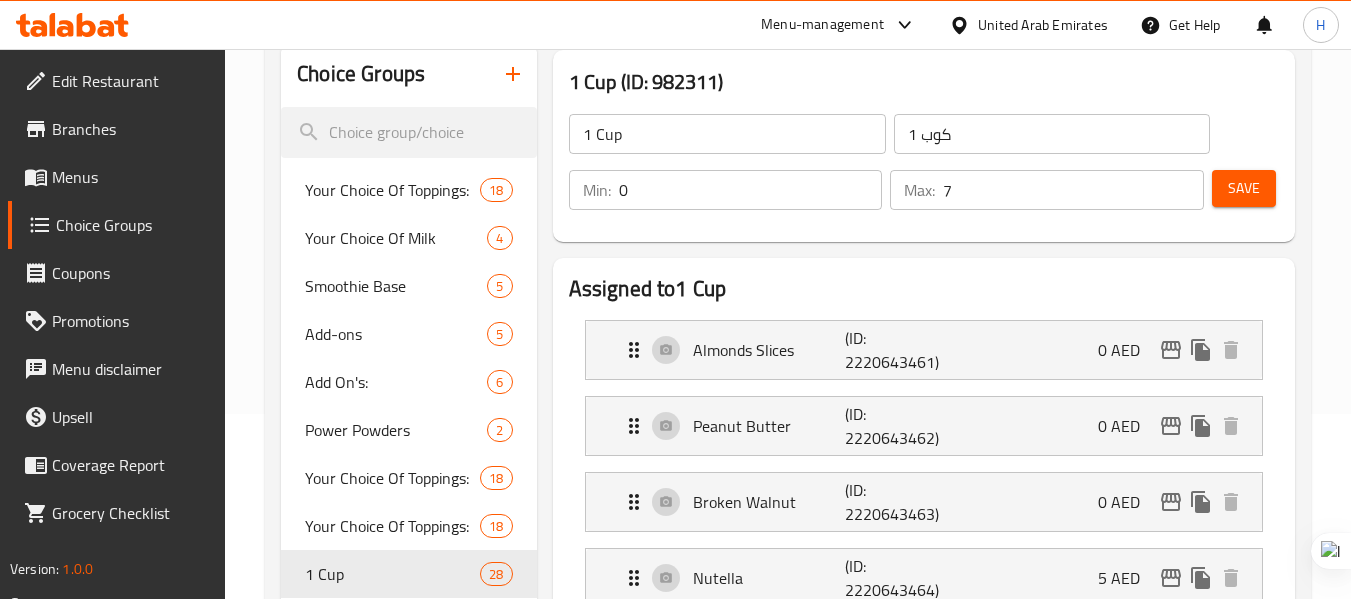 scroll, scrollTop: 183, scrollLeft: 0, axis: vertical 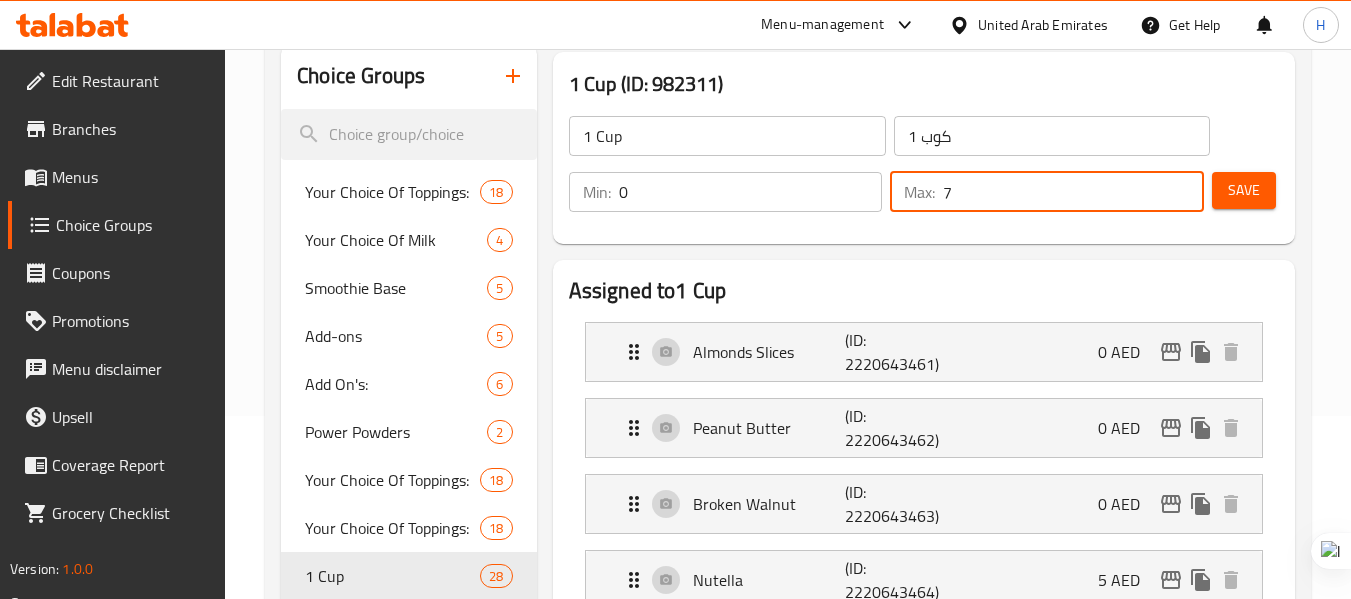 drag, startPoint x: 989, startPoint y: 199, endPoint x: 940, endPoint y: 200, distance: 49.010204 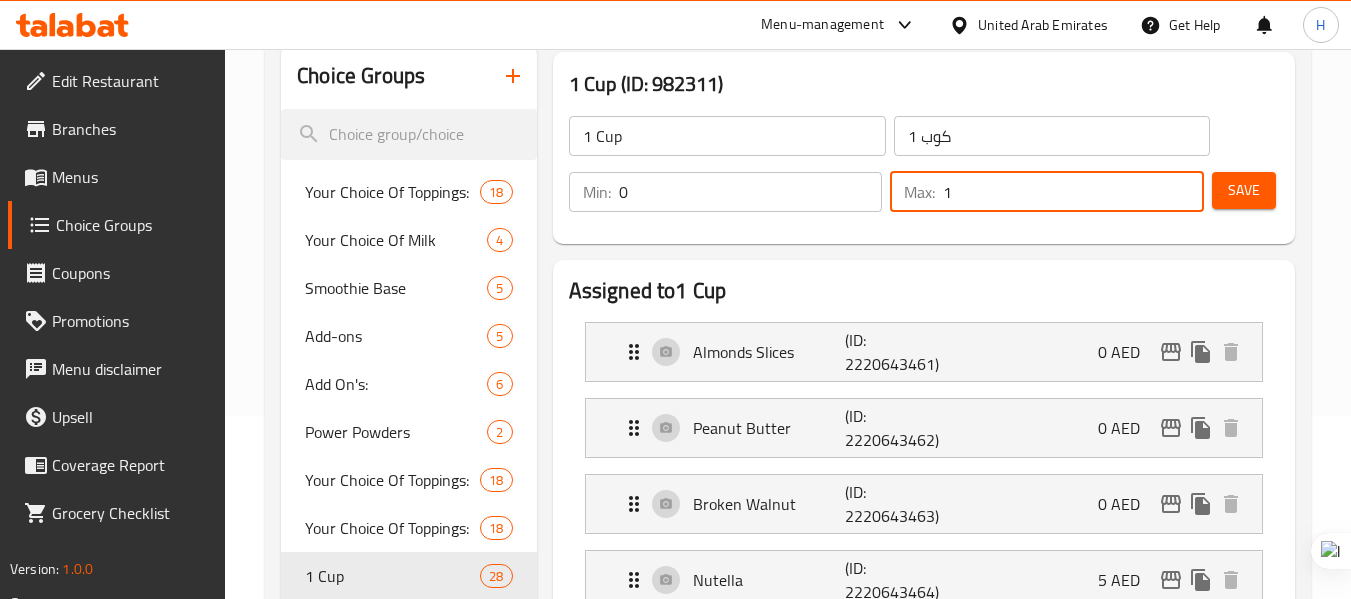 type on "1" 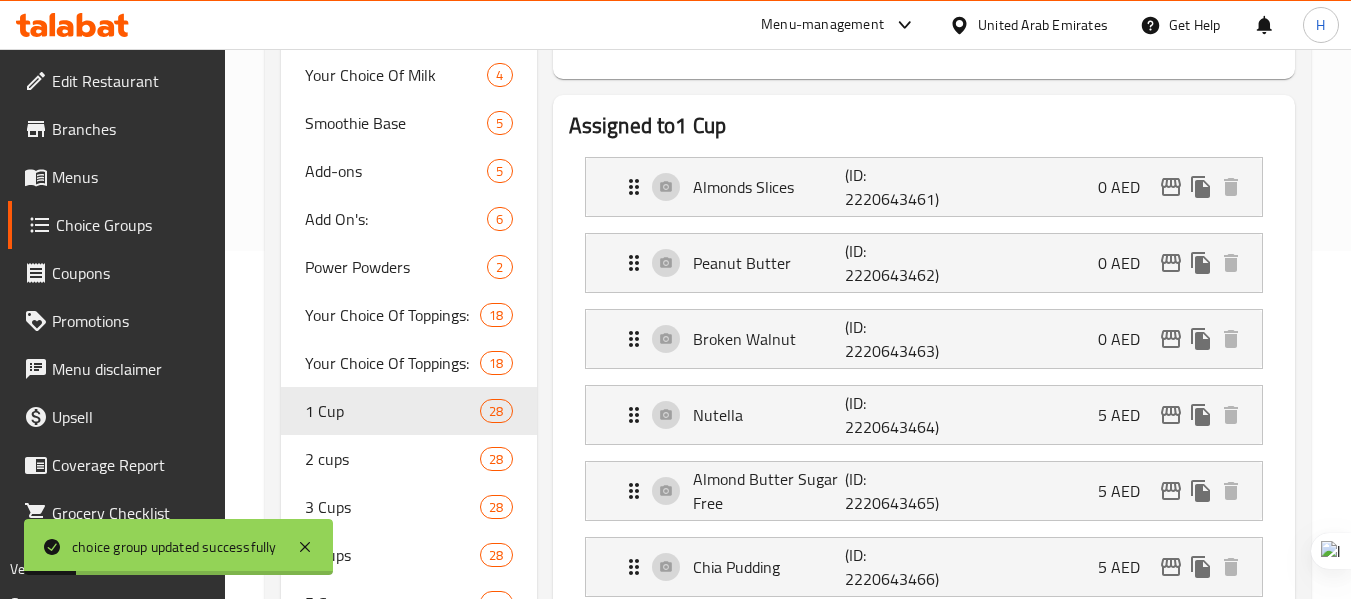 scroll, scrollTop: 383, scrollLeft: 0, axis: vertical 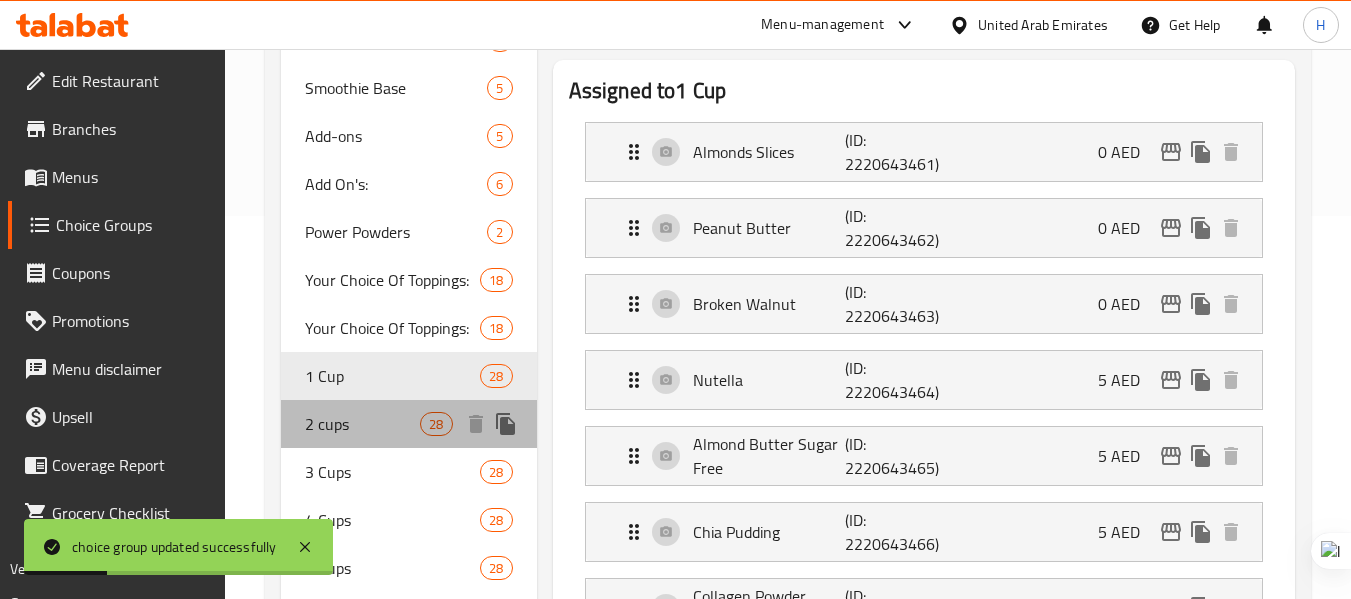 click on "2 cups" at bounding box center [362, 424] 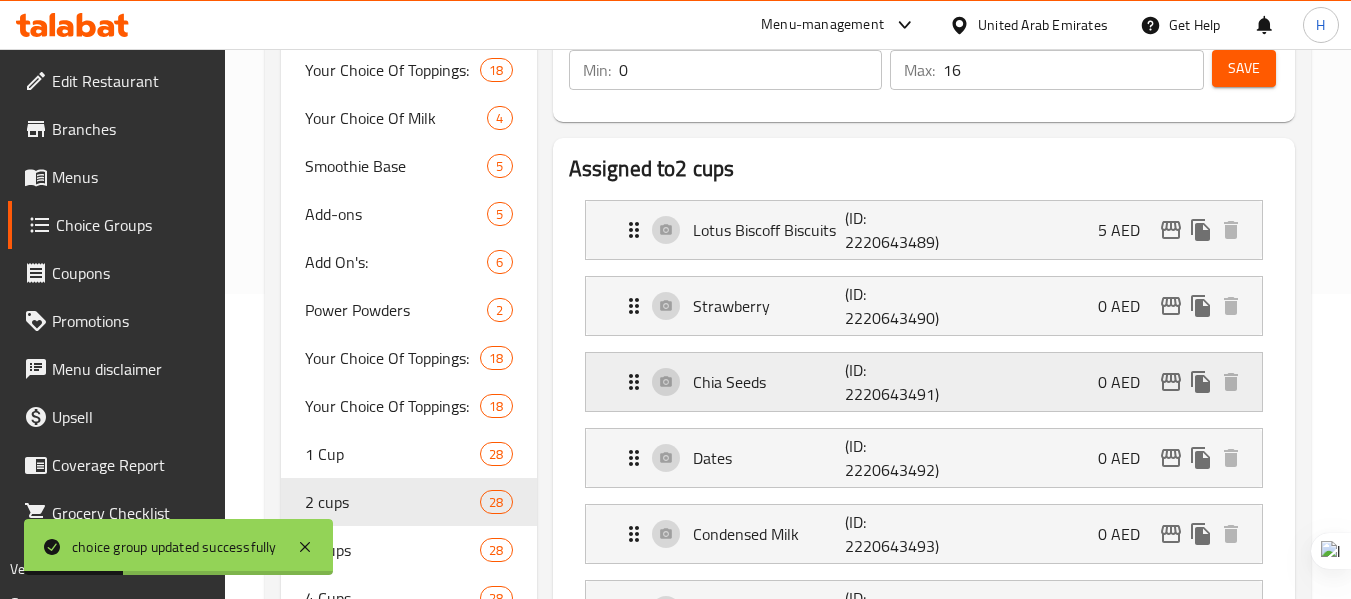 scroll, scrollTop: 183, scrollLeft: 0, axis: vertical 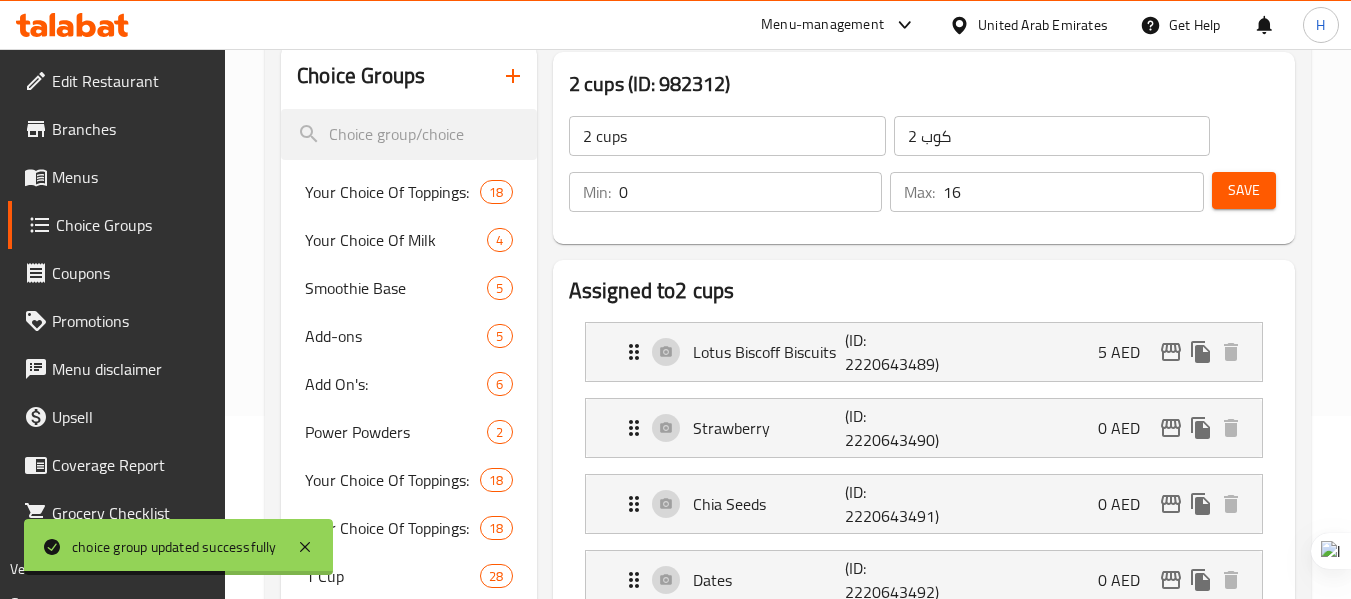 click on "0" at bounding box center (751, 192) 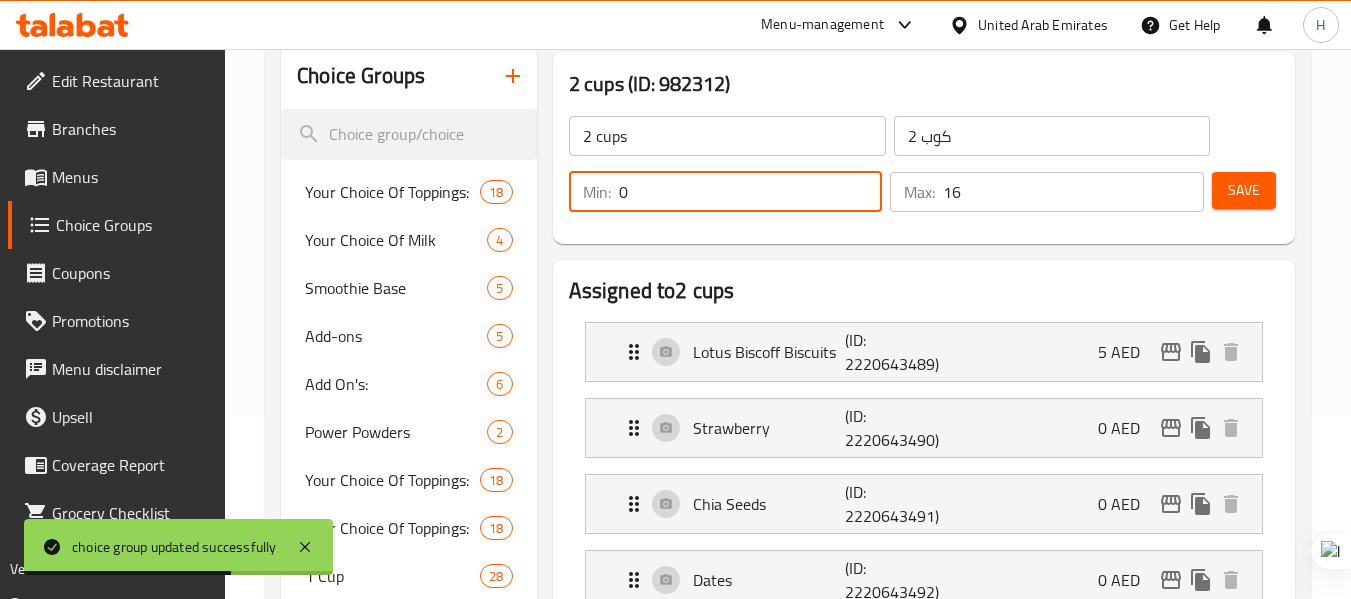 click on "0" at bounding box center [751, 192] 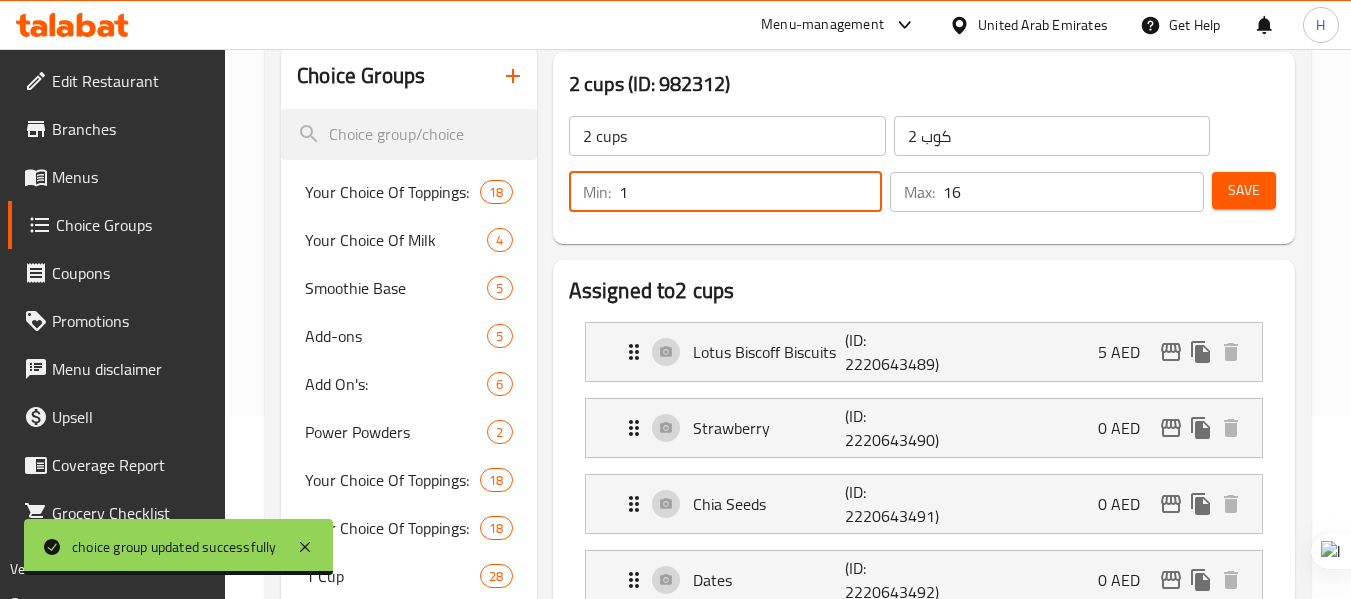type on "1" 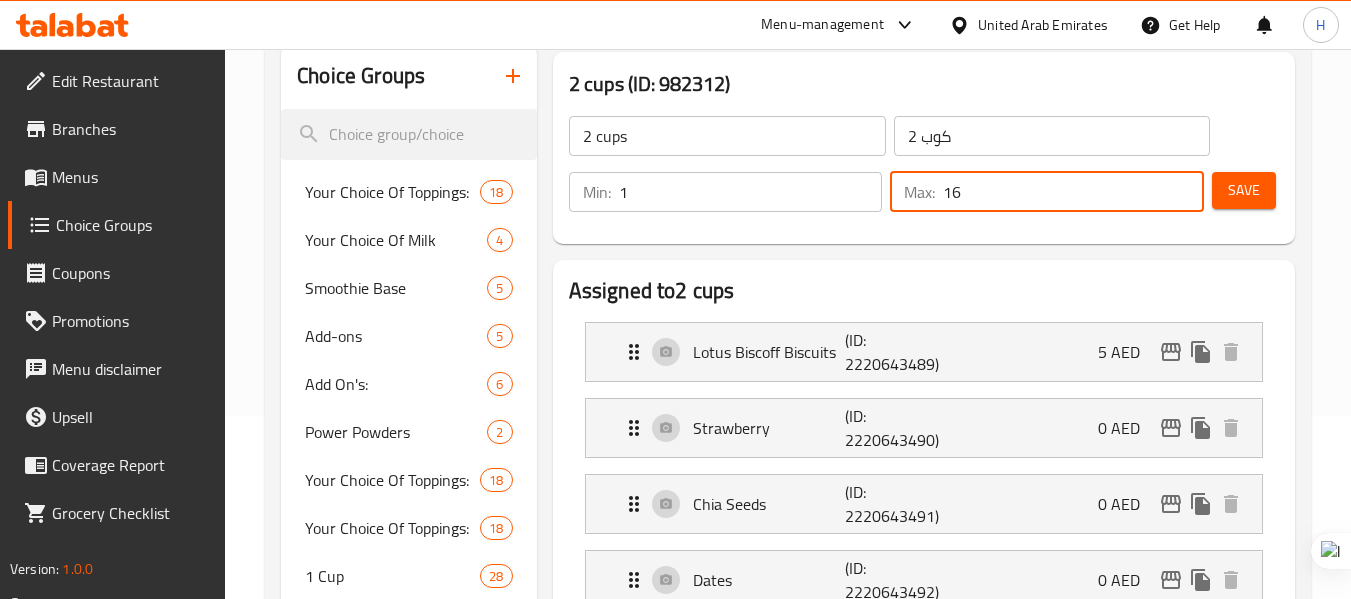 drag, startPoint x: 971, startPoint y: 187, endPoint x: 934, endPoint y: 191, distance: 37.215588 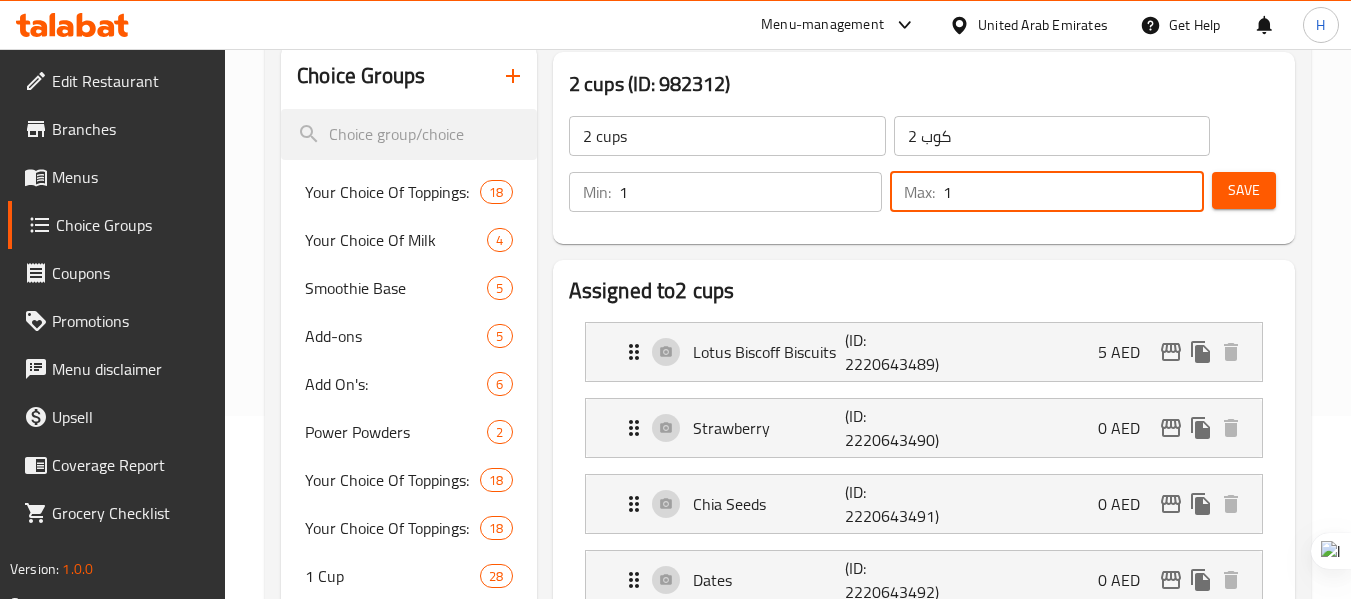 type on "1" 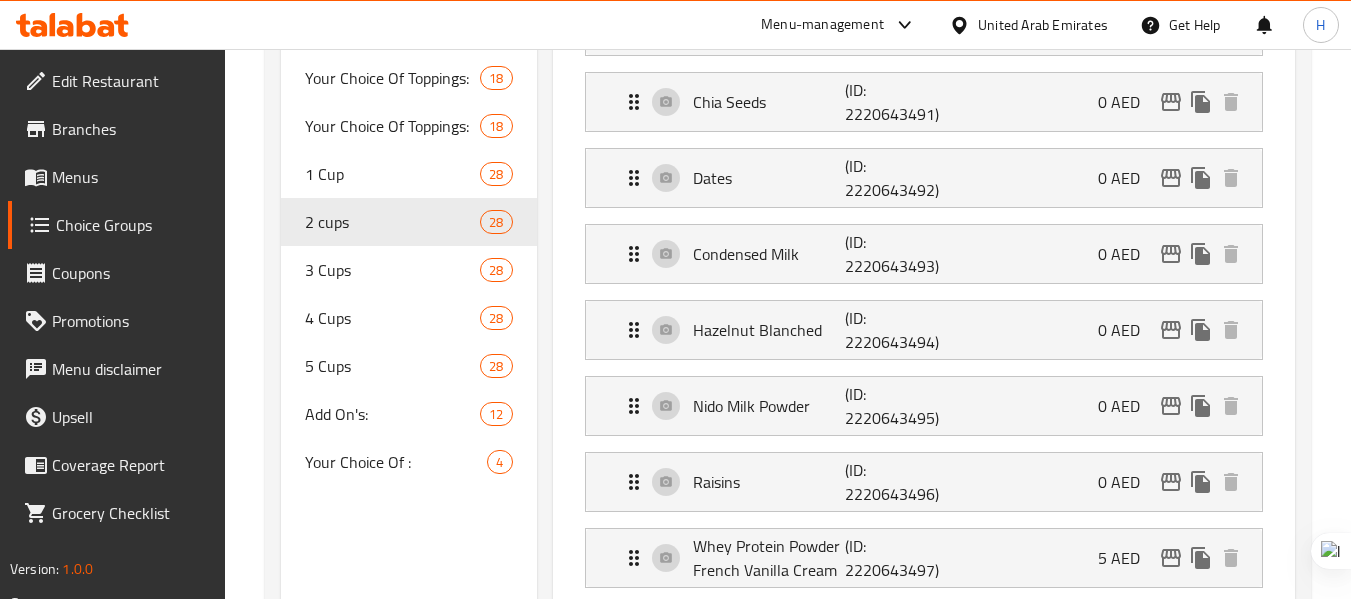 scroll, scrollTop: 583, scrollLeft: 0, axis: vertical 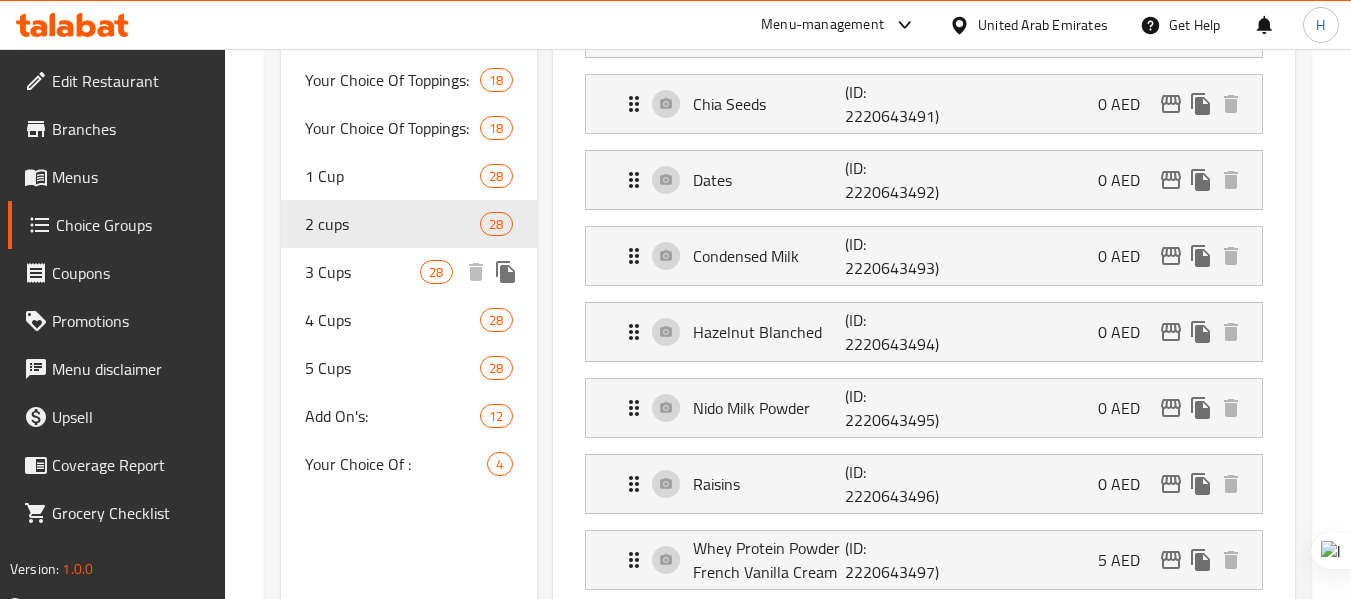 click on "3 Cups" at bounding box center (362, 272) 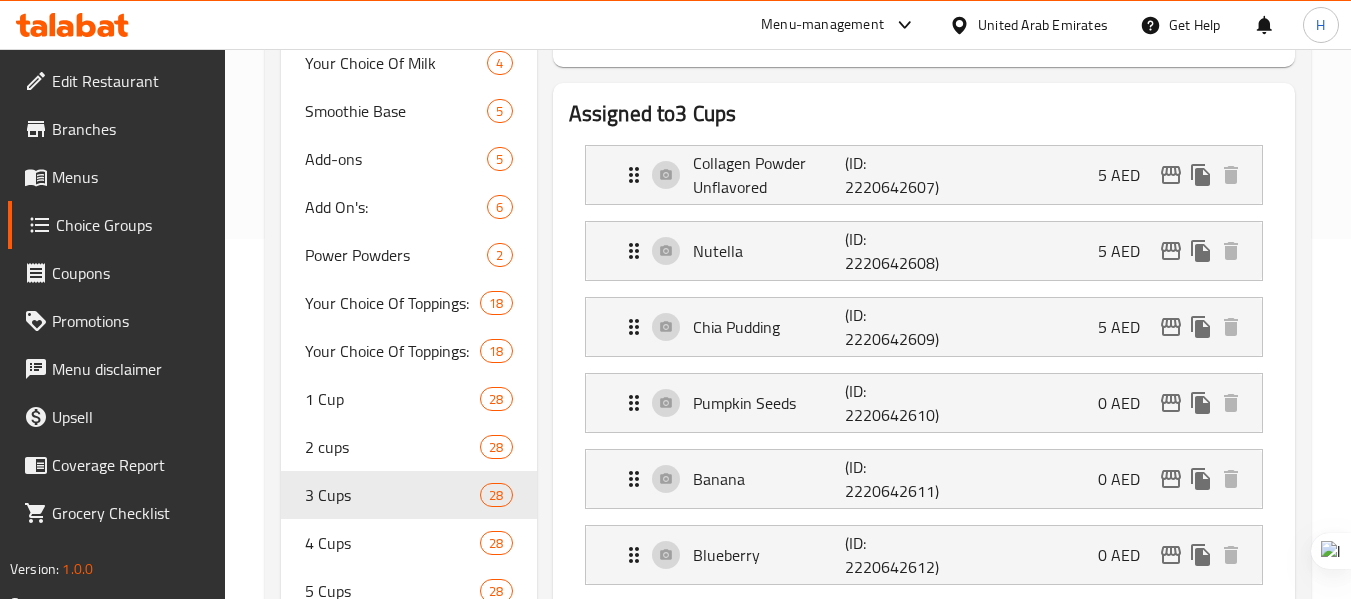 scroll, scrollTop: 283, scrollLeft: 0, axis: vertical 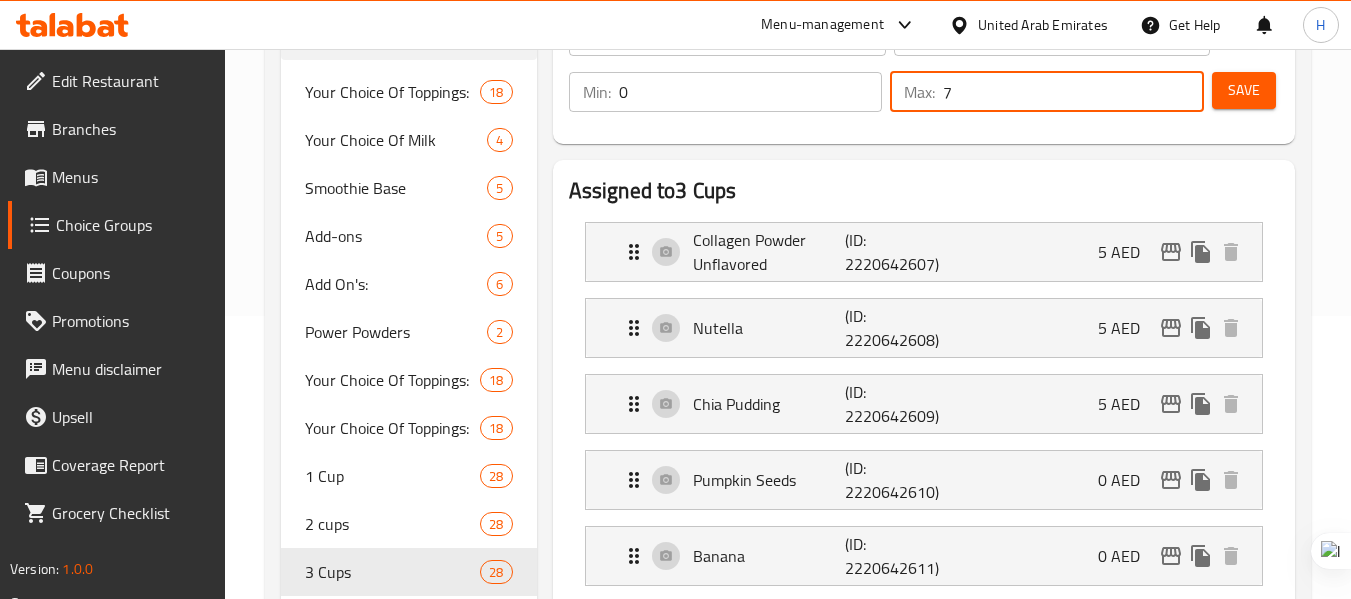 drag, startPoint x: 962, startPoint y: 93, endPoint x: 943, endPoint y: 96, distance: 19.235384 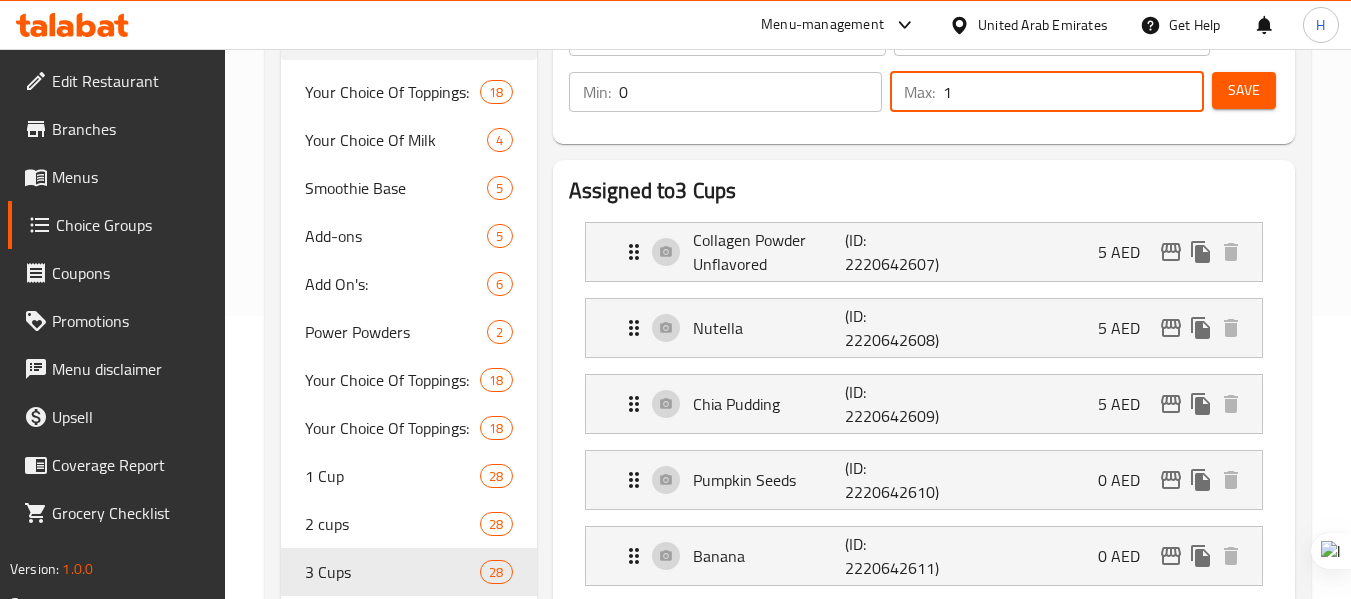 type on "1" 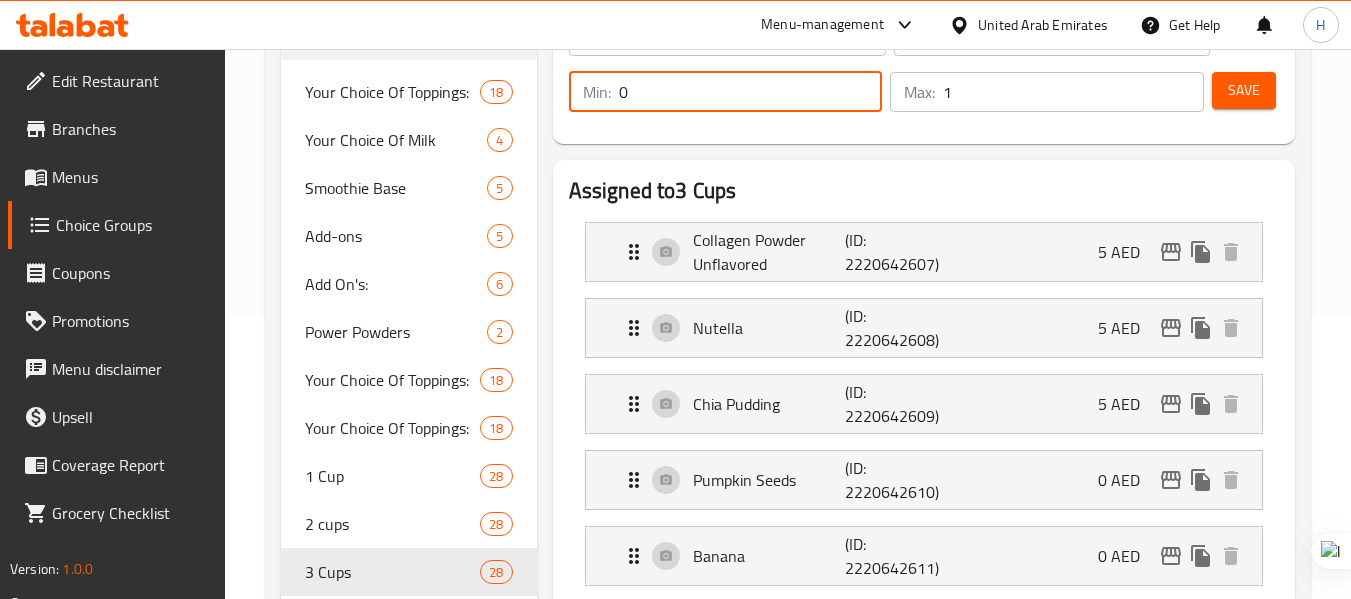 click on "0" at bounding box center (751, 92) 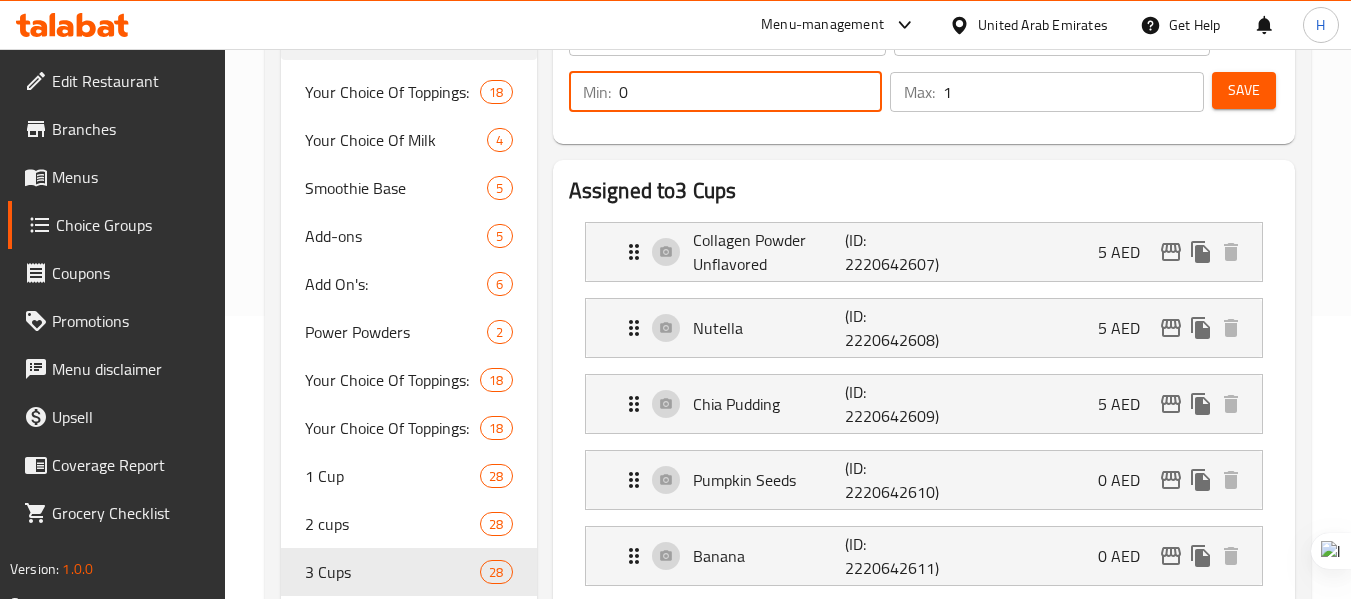 click on "0" at bounding box center (751, 92) 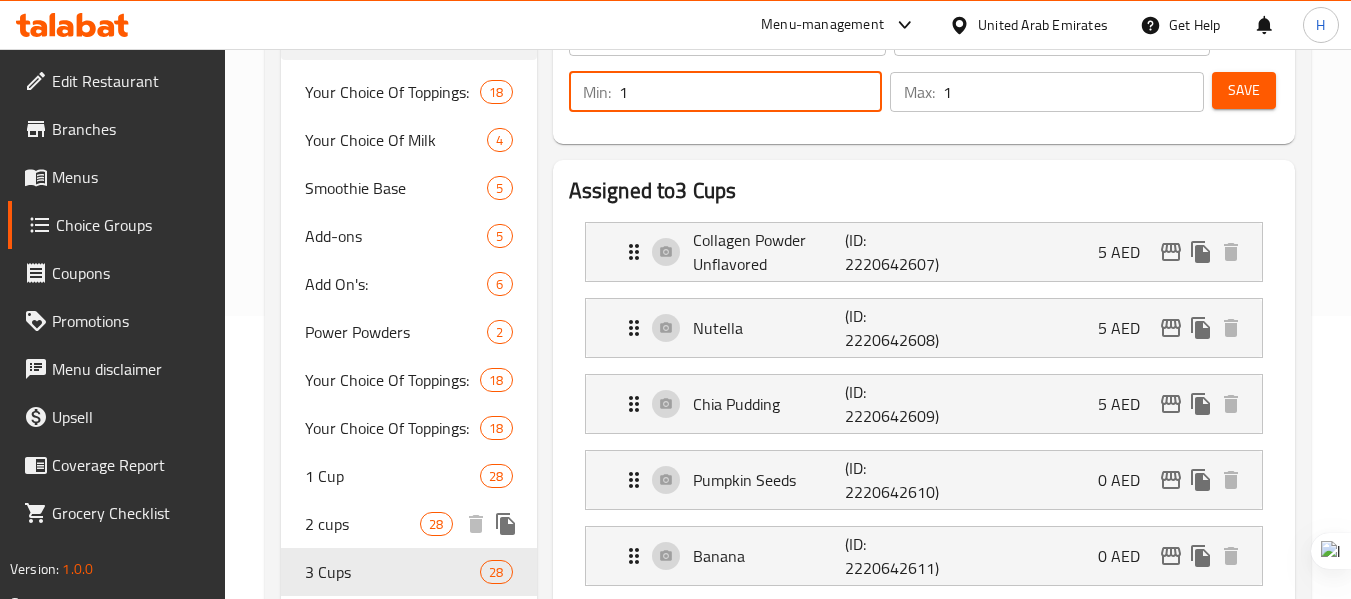 type on "1" 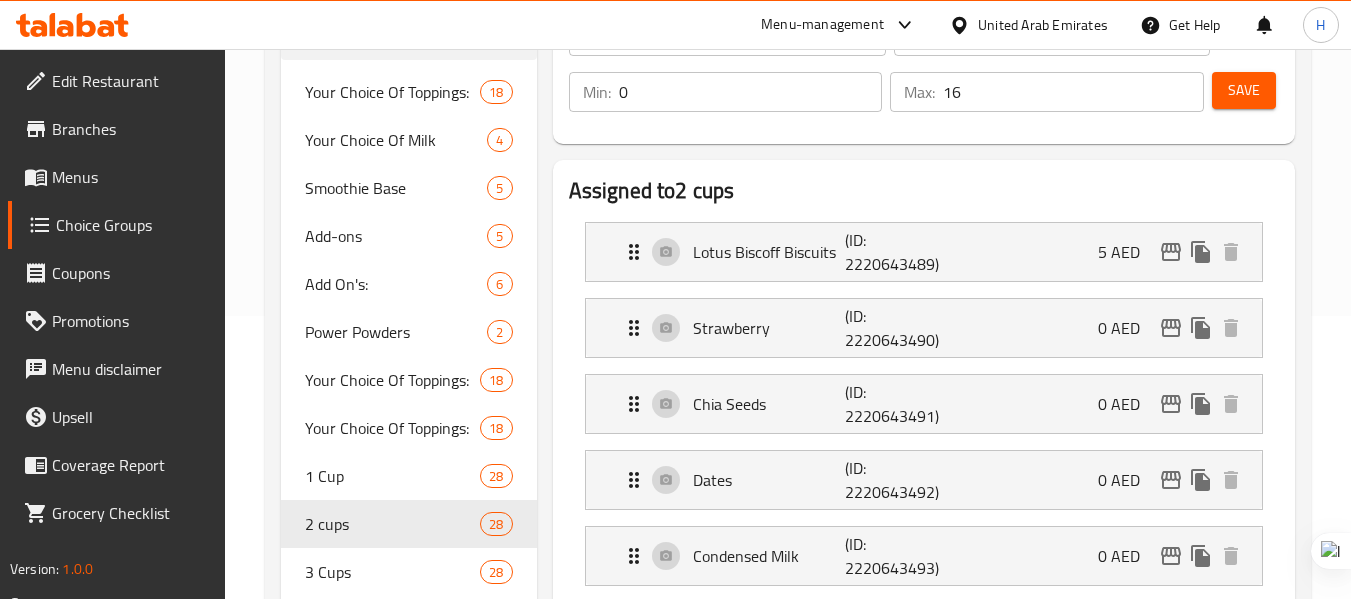 click on "0" at bounding box center [751, 92] 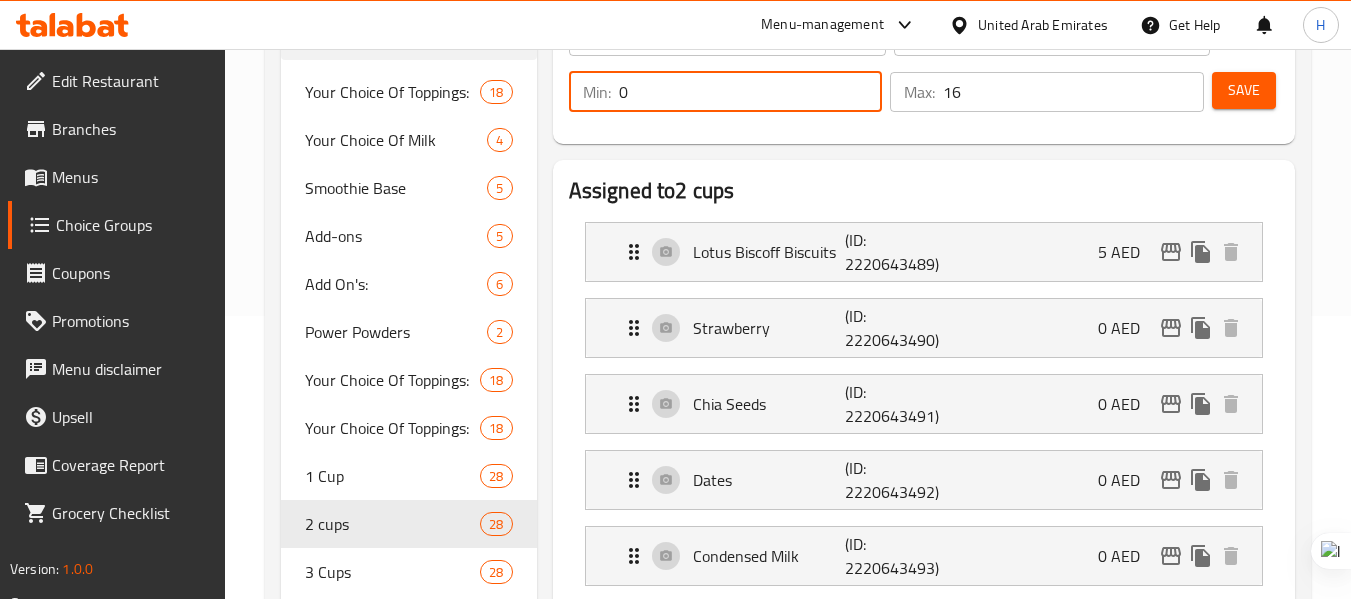 click on "0" at bounding box center [751, 92] 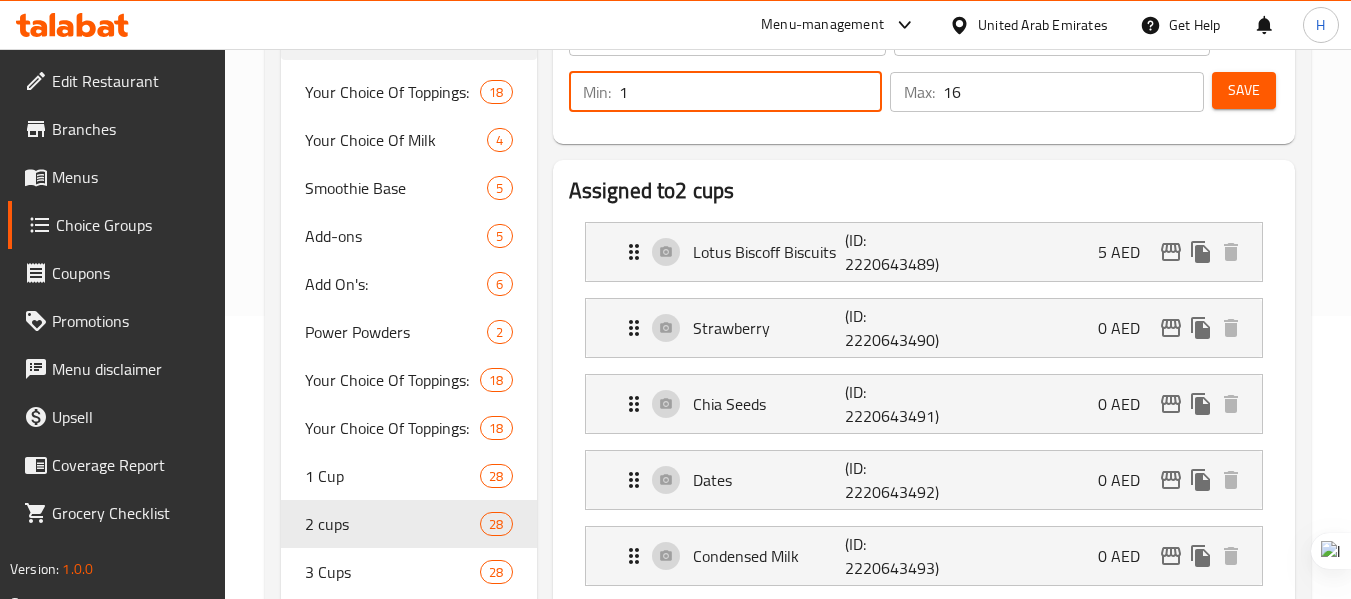 type on "1" 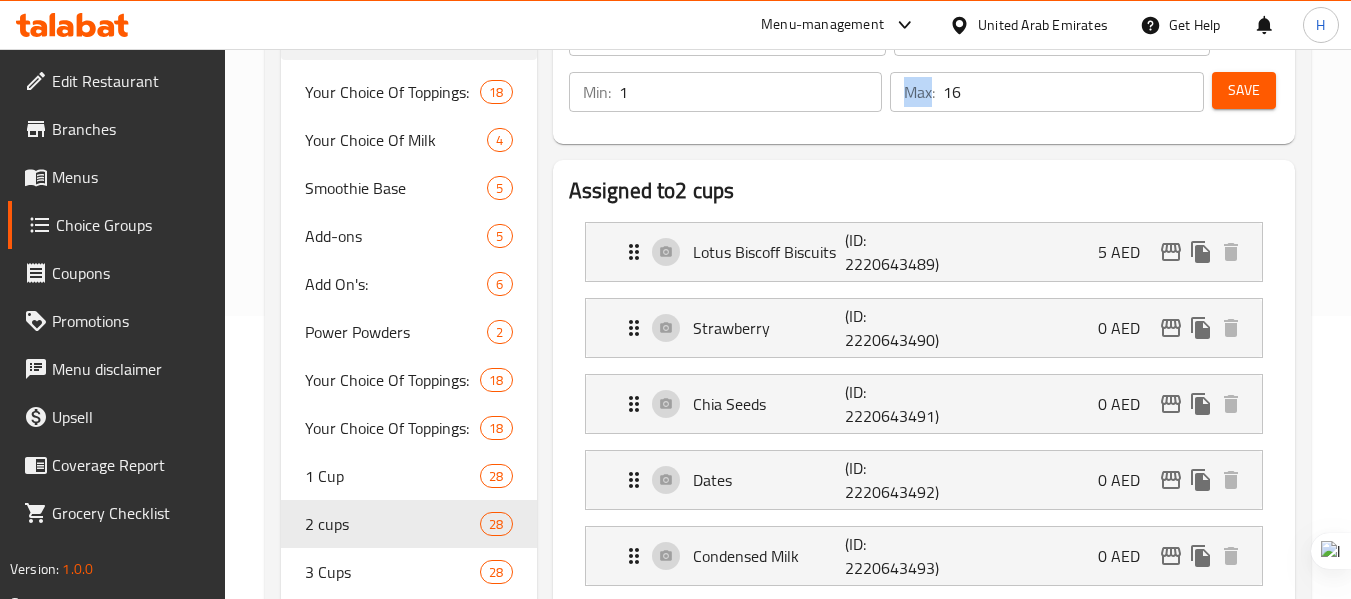click on "Max: 16 ​" at bounding box center [1047, 92] 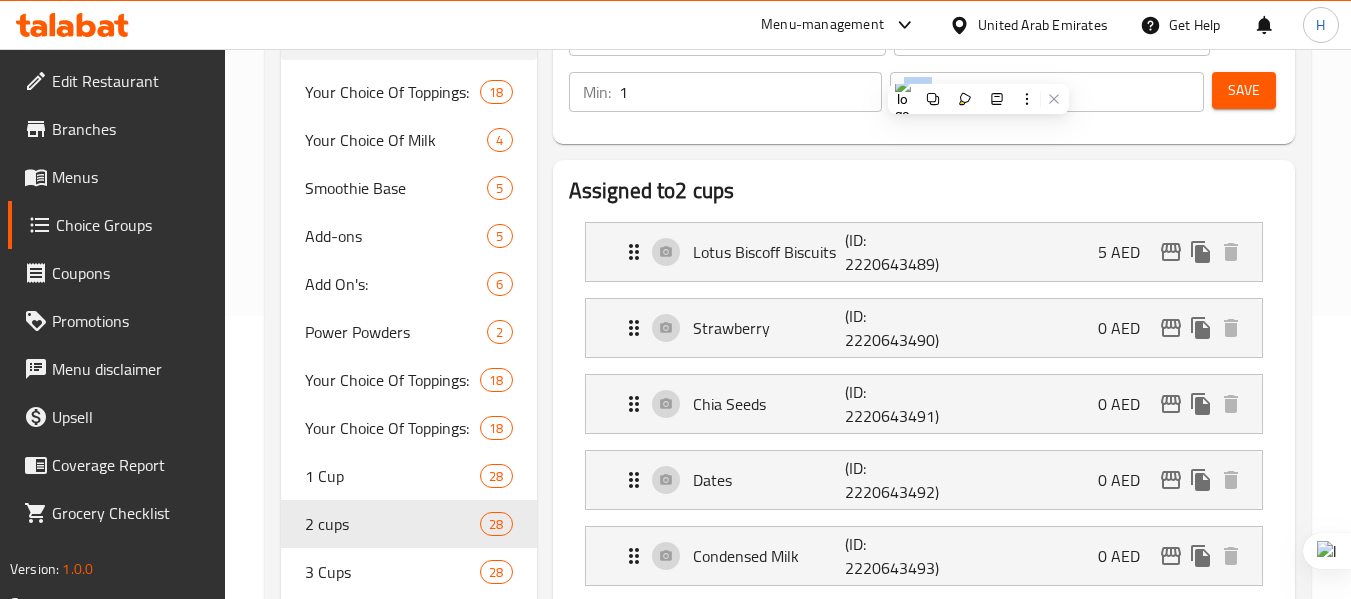 click at bounding box center [978, 99] 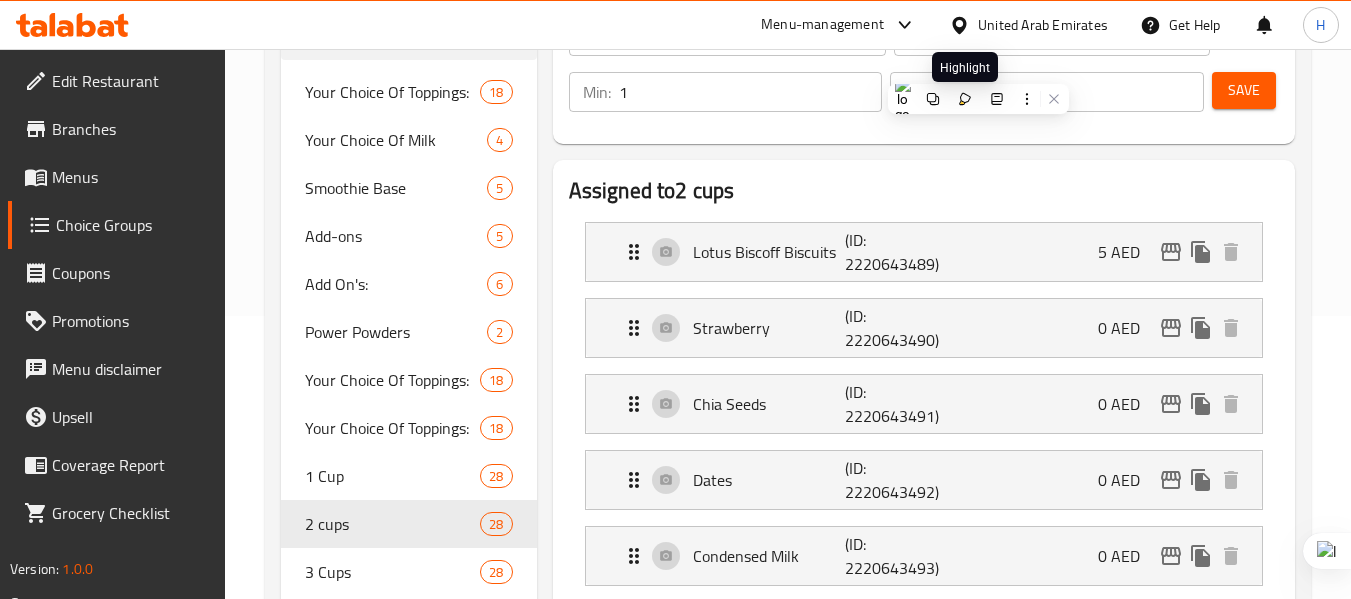 click on "Assigned to  2 cups Lotus Biscoff Biscuits (ID: 2220643489) 5 AED Name (En) Lotus Biscoff Biscuits Name (En) Name (Ar) بسكويت لوتس بيسكوف Name (Ar) Price AED 5 Price Status Strawberry (ID: 2220643490) 0 AED Name (En) Strawberry Name (En) Name (Ar) فراولة Name (Ar) Price AED 0 Price Status Chia Seeds (ID: 2220643491) 0 AED Name (En) Chia Seeds Name (En) Name (Ar) بذور شيا Name (Ar) Price AED 0 Price Status Dates (ID: 2220643492) 0 AED Name (En) Dates Name (En) Name (Ar) تمر Name (Ar) Price AED 0 Price Status Condensed Milk (ID: 2220643493) 0 AED Name (En) Condensed Milk Name (En) Name (Ar) حليب مكثف Name (Ar) Price AED 0 Price Status Hazelnut Blanched (ID: 2220643494) 0 AED Name (En) Hazelnut Blanched Name (En) Name (Ar) بندق مبيض Name (Ar) Price AED 0 Price Status Nido Milk Powder (ID: 2220643495) 0 AED Name (En) Nido Milk Powder Name (En) Name (Ar) مسحوق حليب نيدو Name (Ar) Price AED 0 Price Status Raisins (ID: 2220643496) 0 AED Name (En) Raisins 0" at bounding box center [924, 1518] 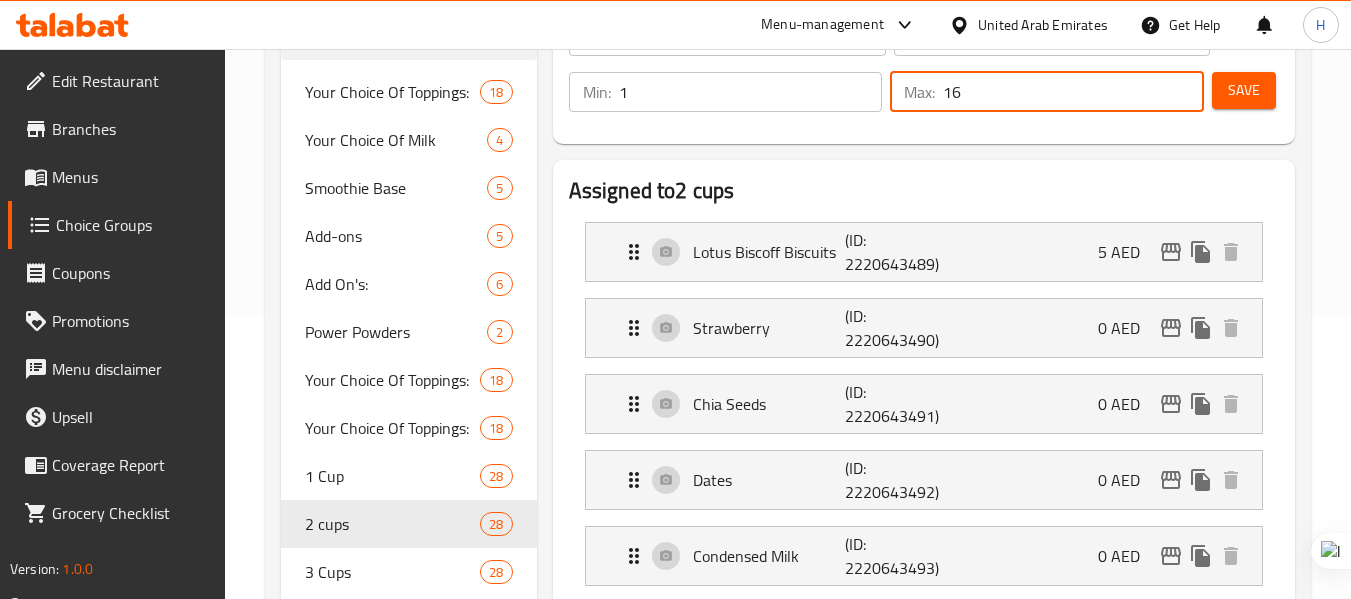 click on "16" at bounding box center (1073, 92) 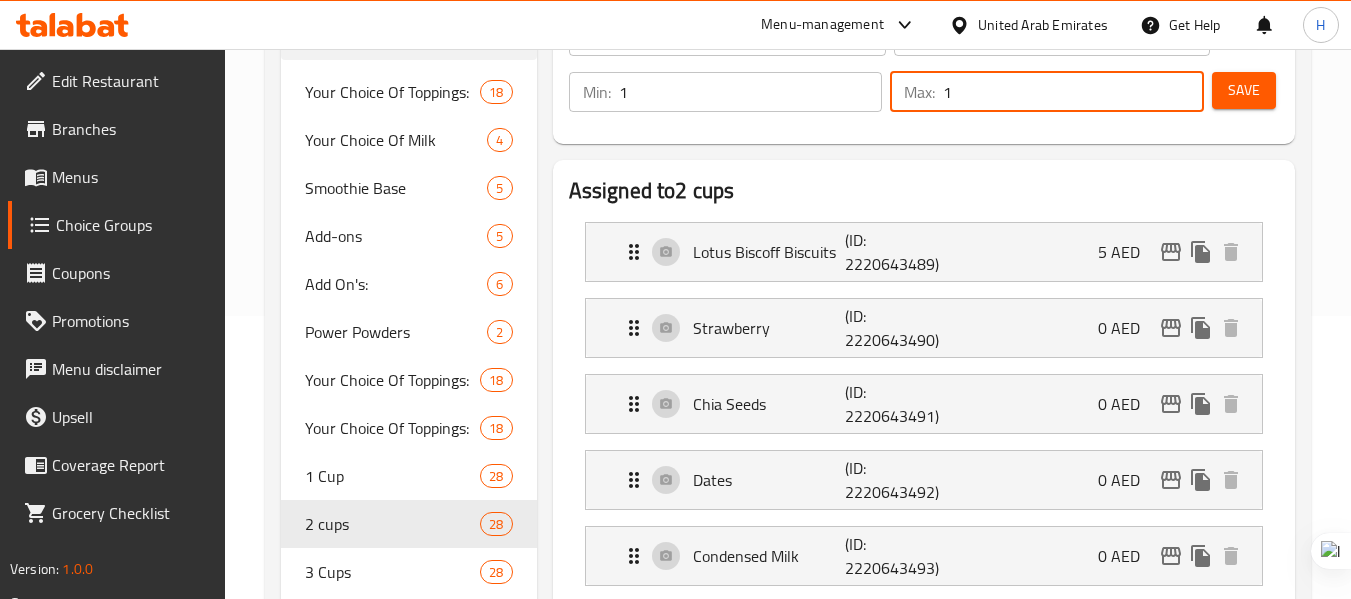 type on "1" 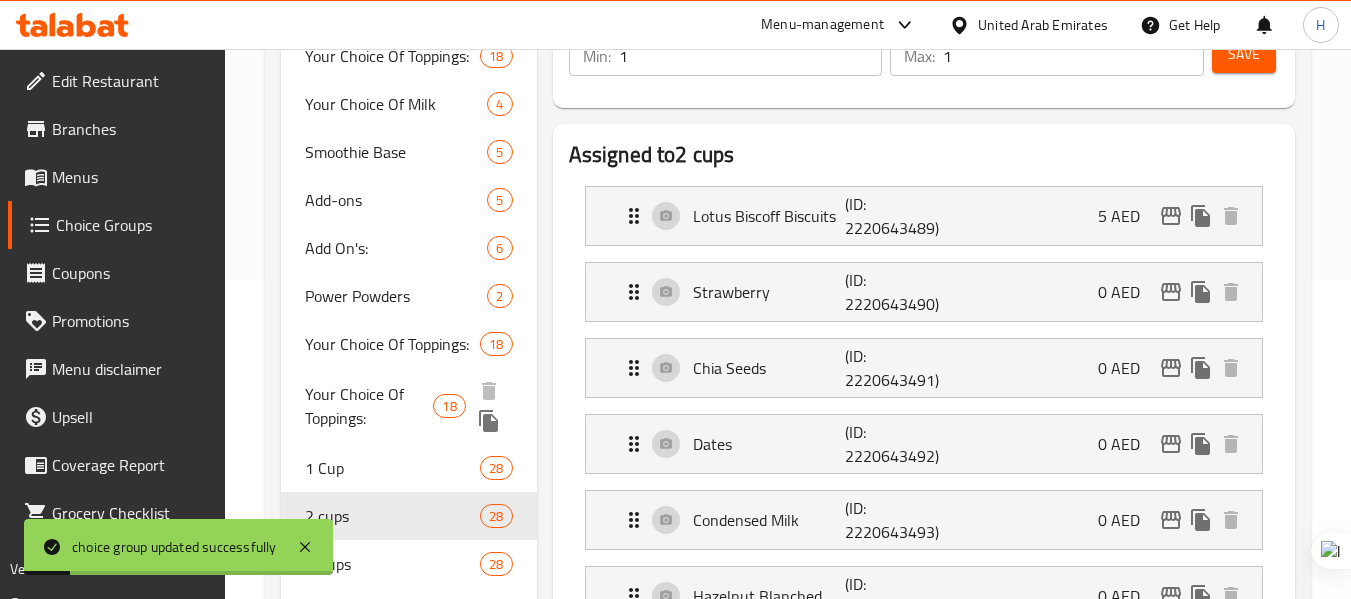 scroll, scrollTop: 383, scrollLeft: 0, axis: vertical 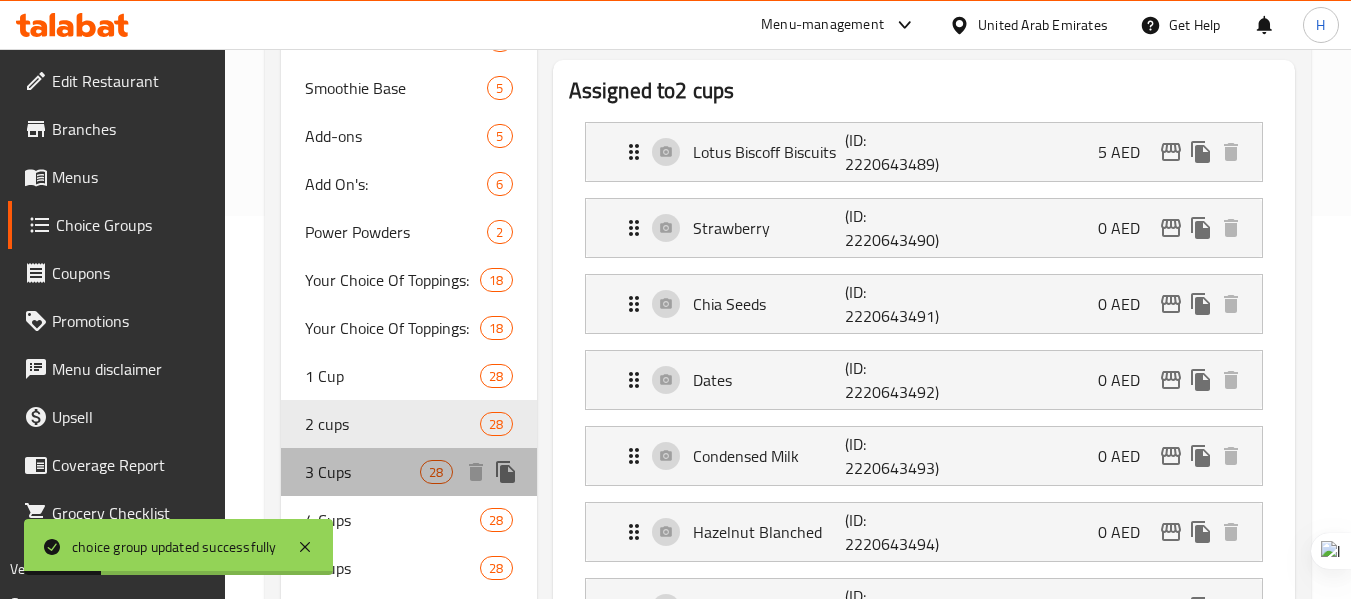 click on "3 Cups" at bounding box center [362, 472] 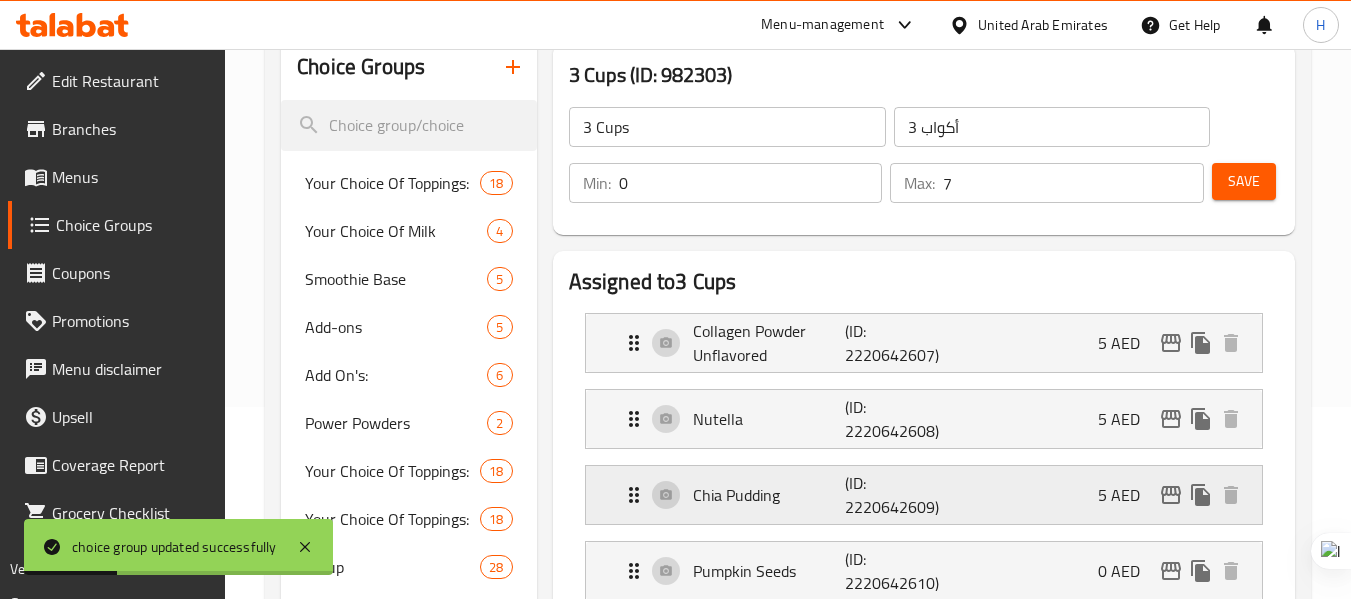 scroll, scrollTop: 183, scrollLeft: 0, axis: vertical 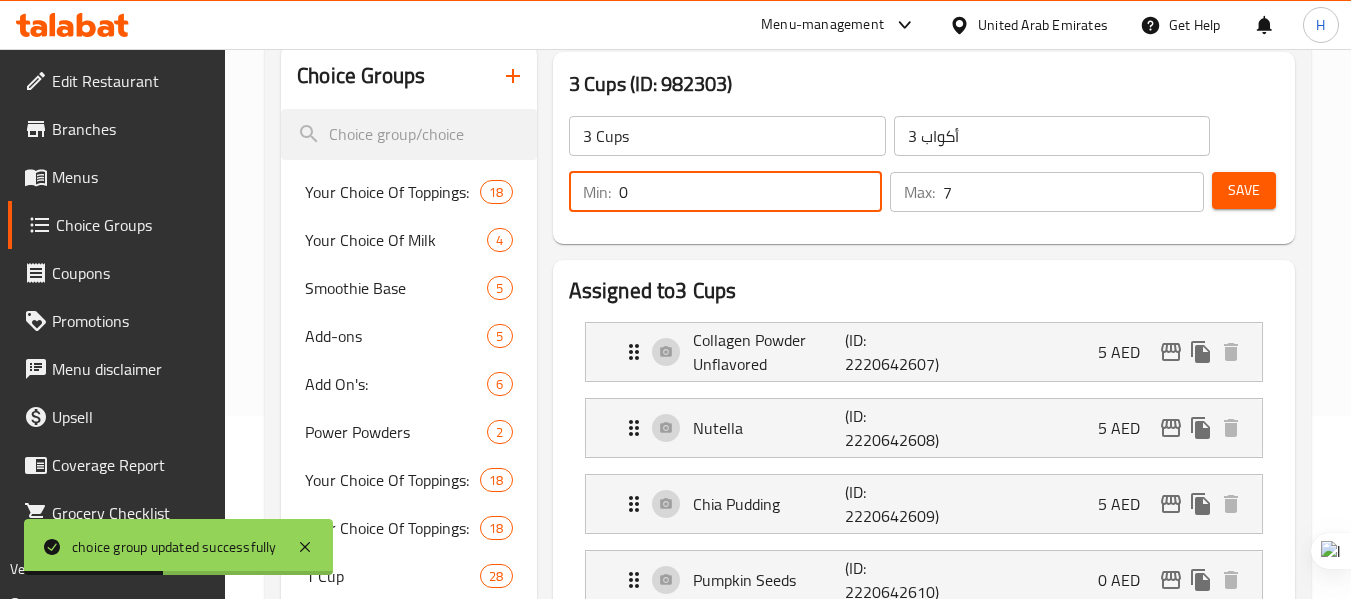 drag, startPoint x: 658, startPoint y: 189, endPoint x: 595, endPoint y: 191, distance: 63.03174 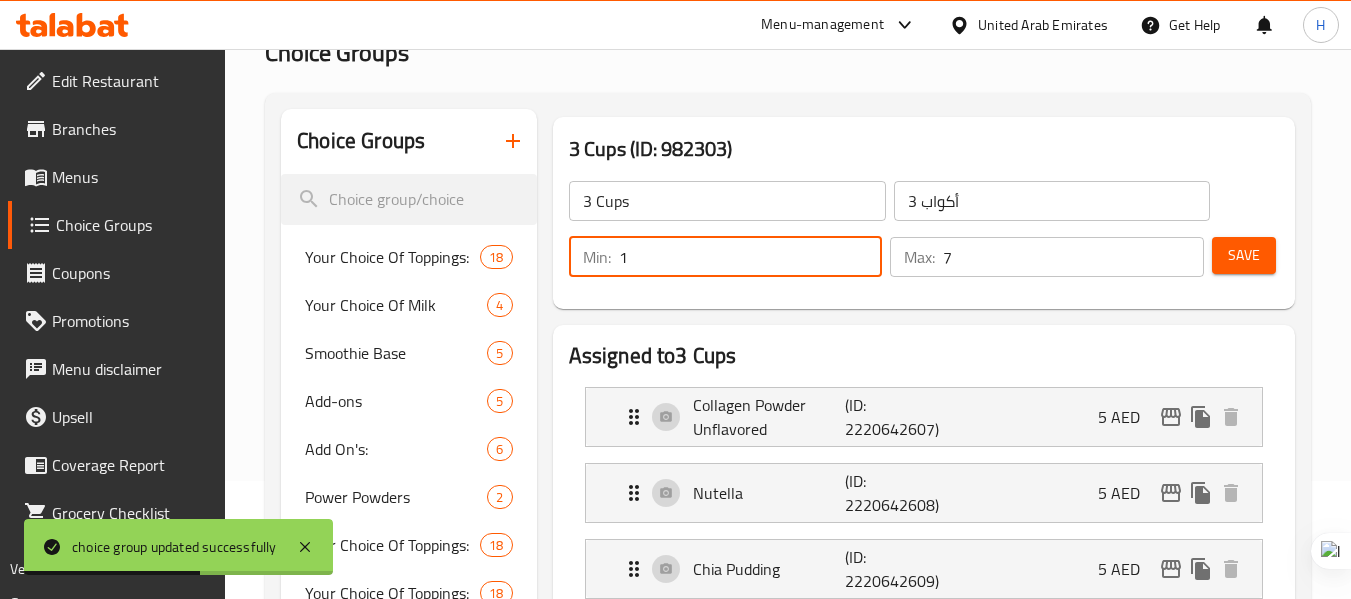 scroll, scrollTop: 83, scrollLeft: 0, axis: vertical 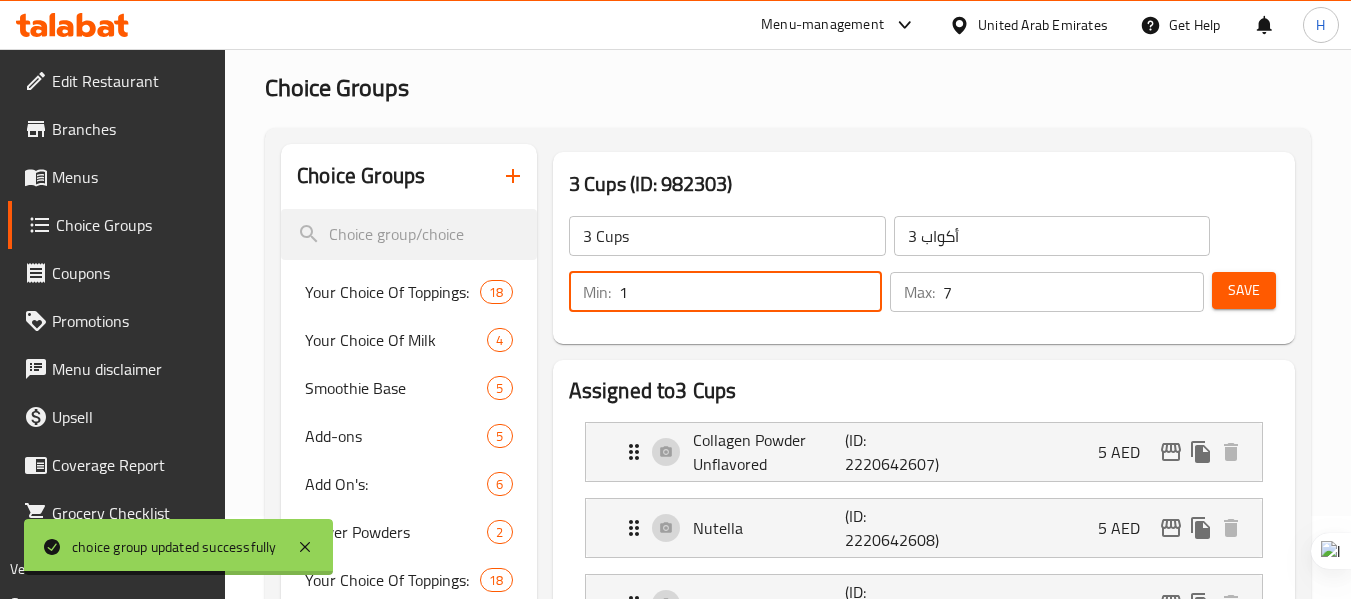 type on "1" 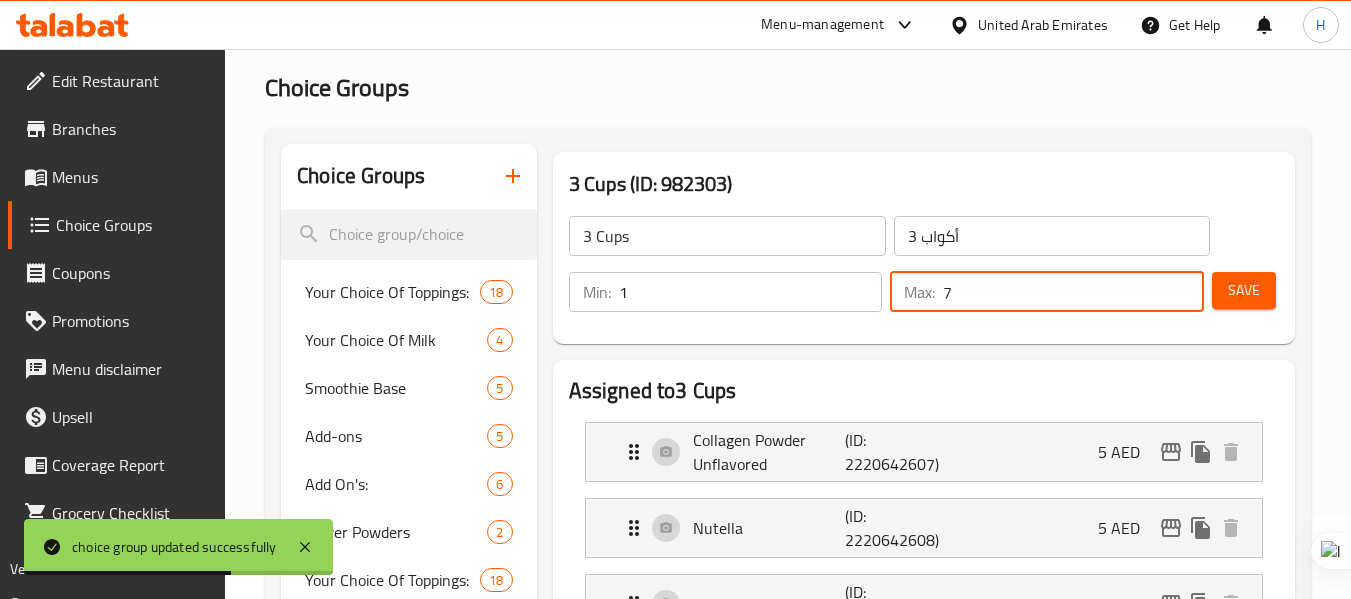 click on "Max: 7 ​" at bounding box center (1047, 292) 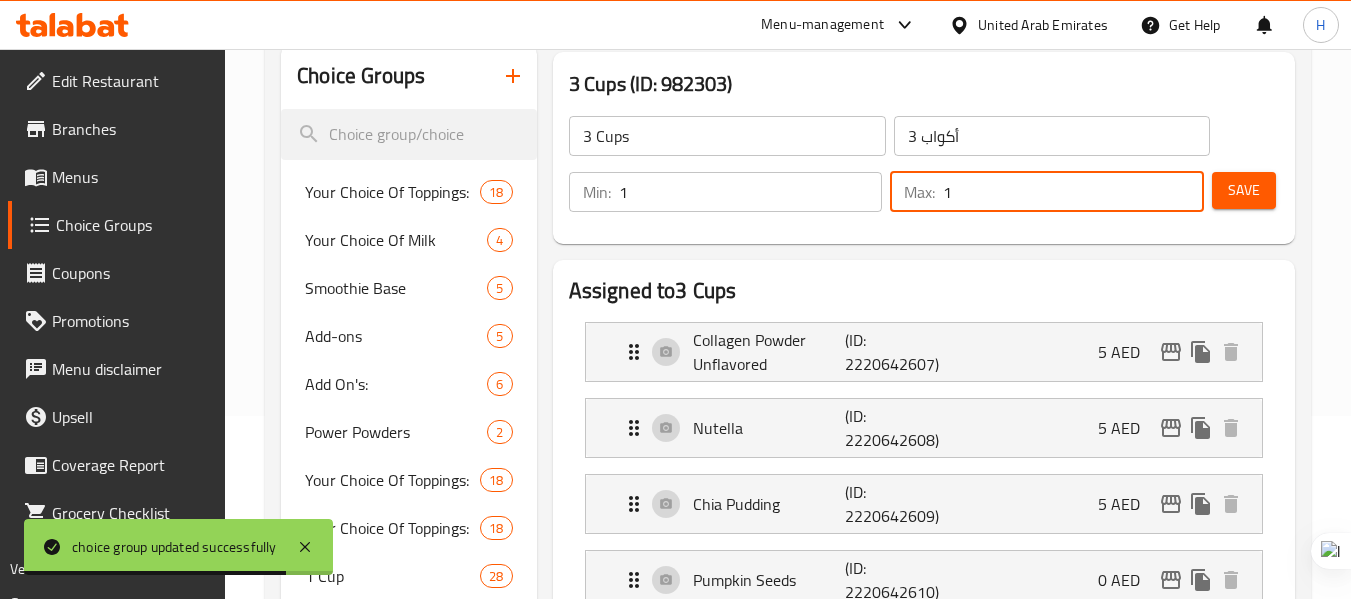type on "1" 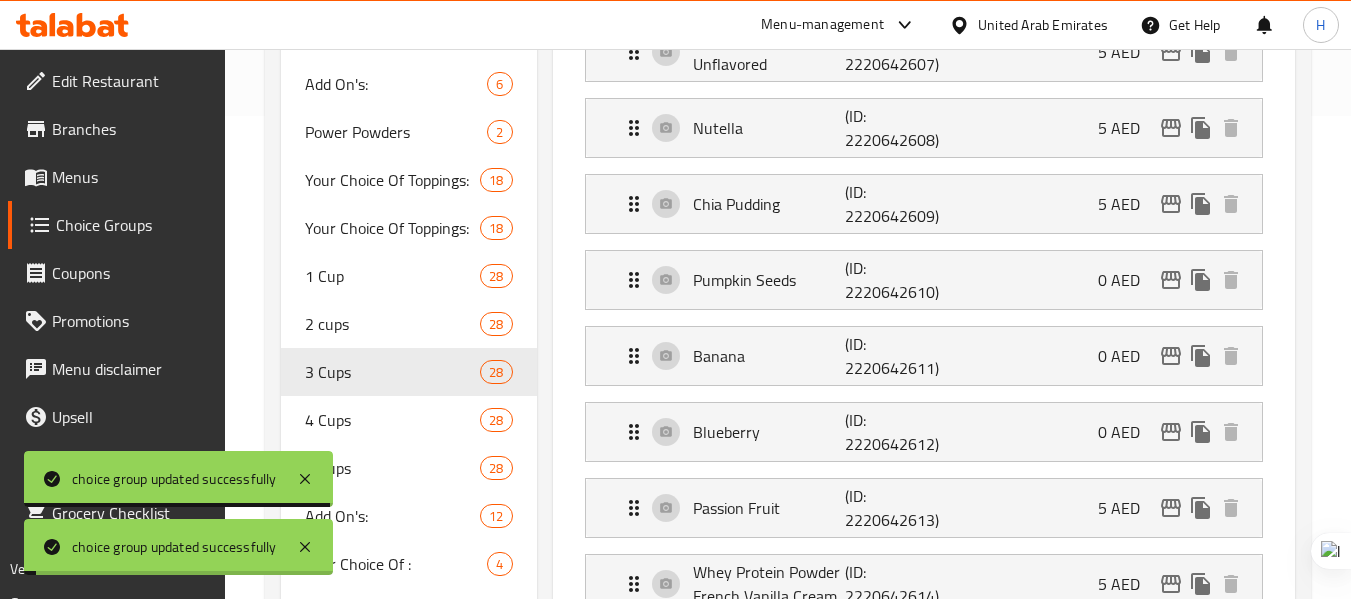 scroll, scrollTop: 583, scrollLeft: 0, axis: vertical 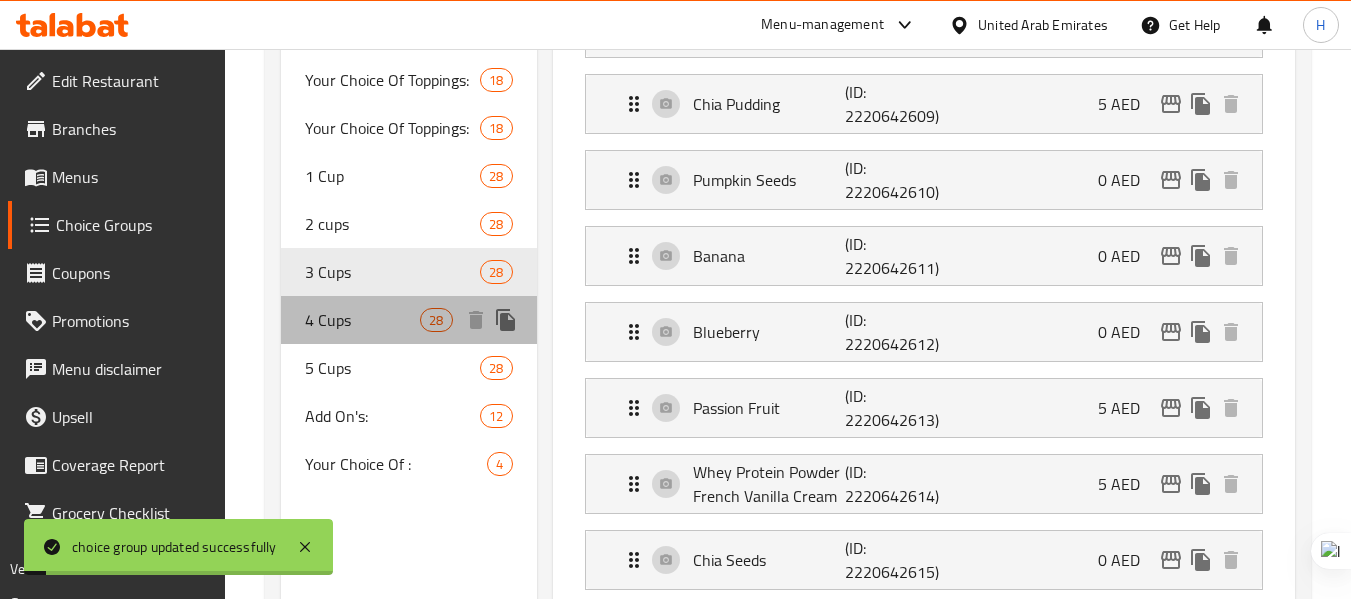 click on "4 Cups" at bounding box center [362, 320] 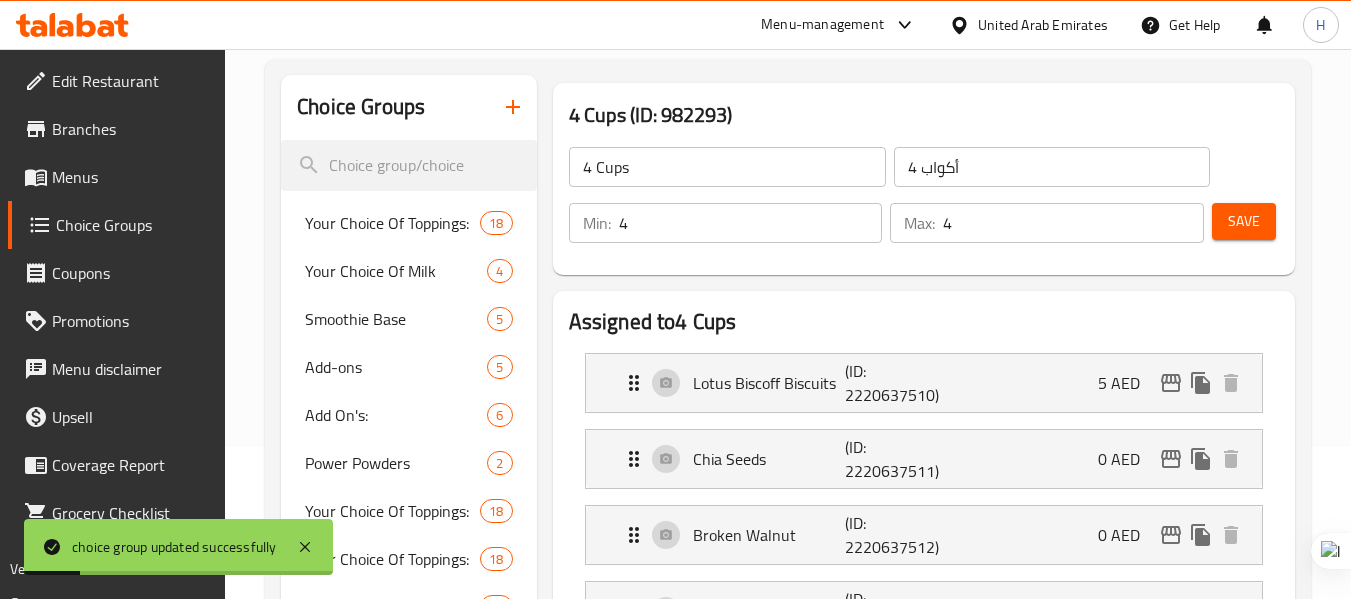 scroll, scrollTop: 83, scrollLeft: 0, axis: vertical 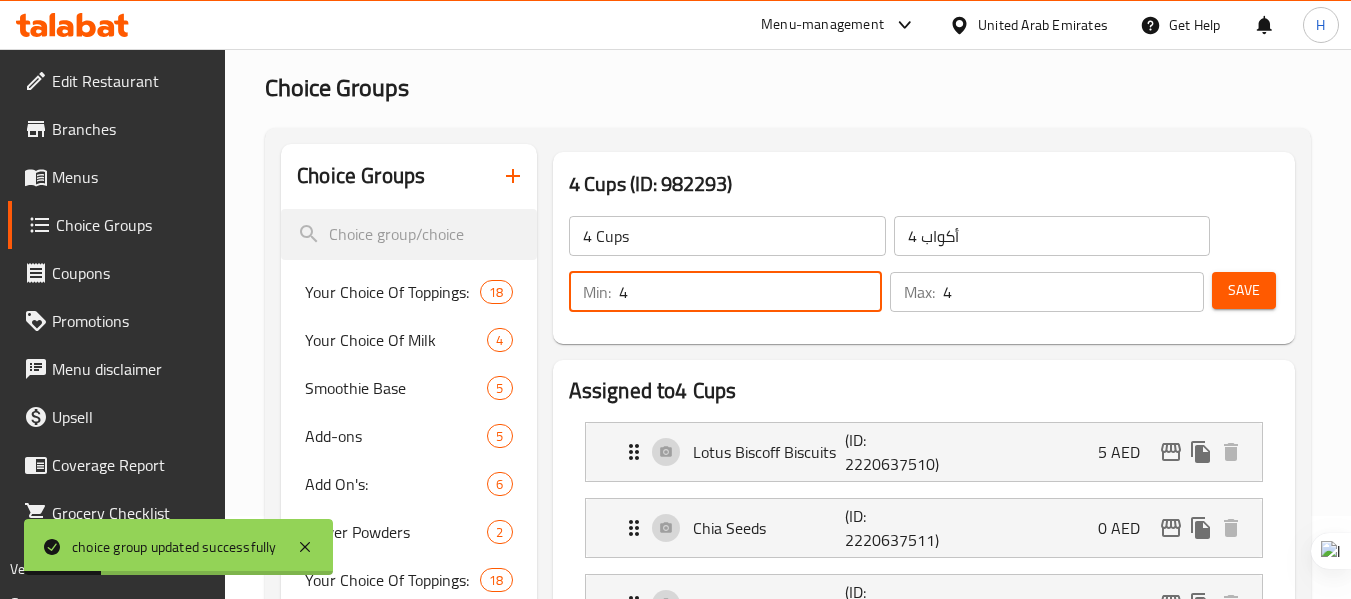 click on "4" at bounding box center [751, 292] 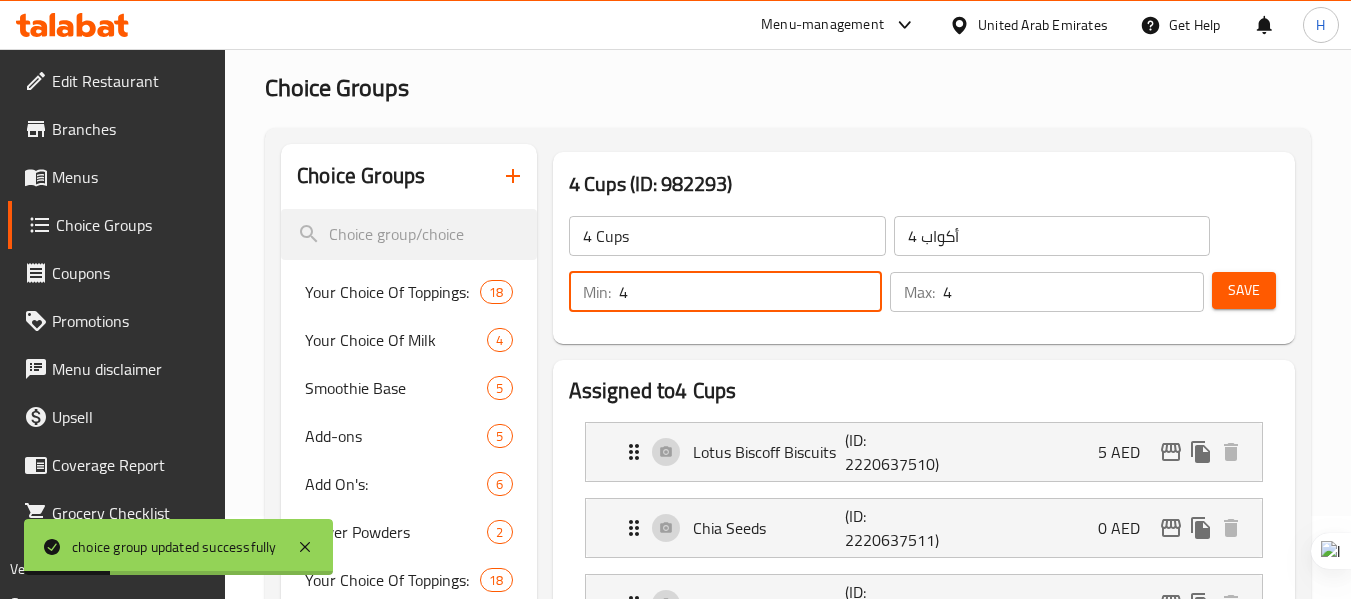 click on "4" at bounding box center [751, 292] 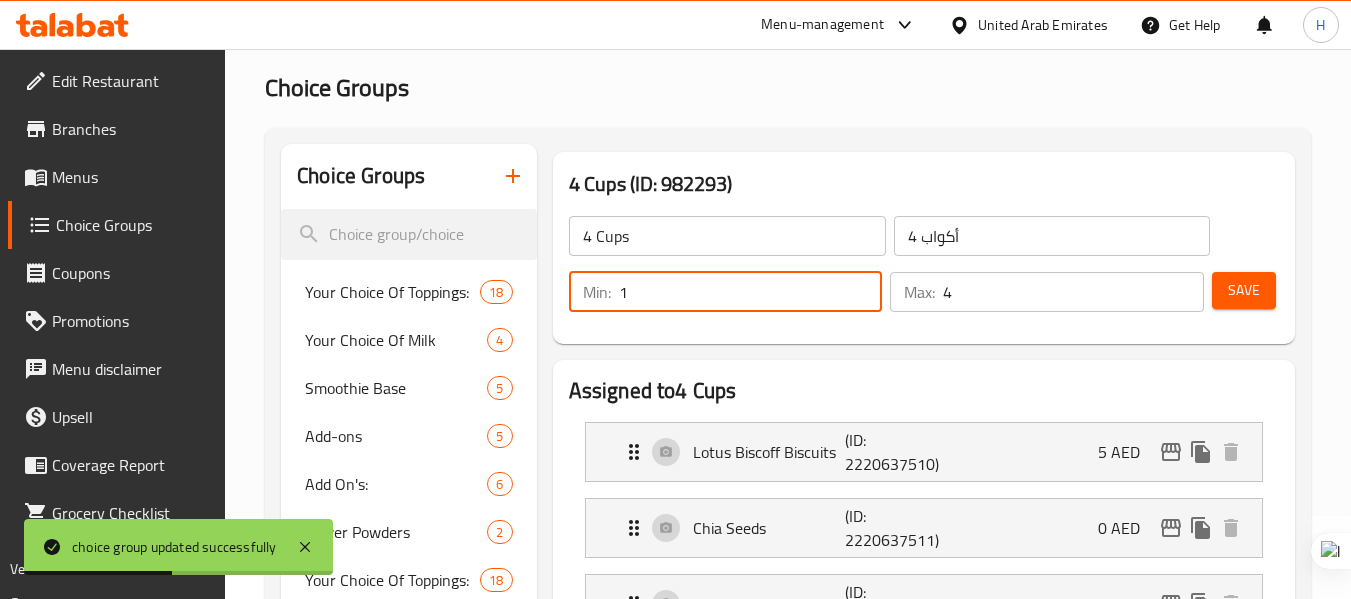 type on "1" 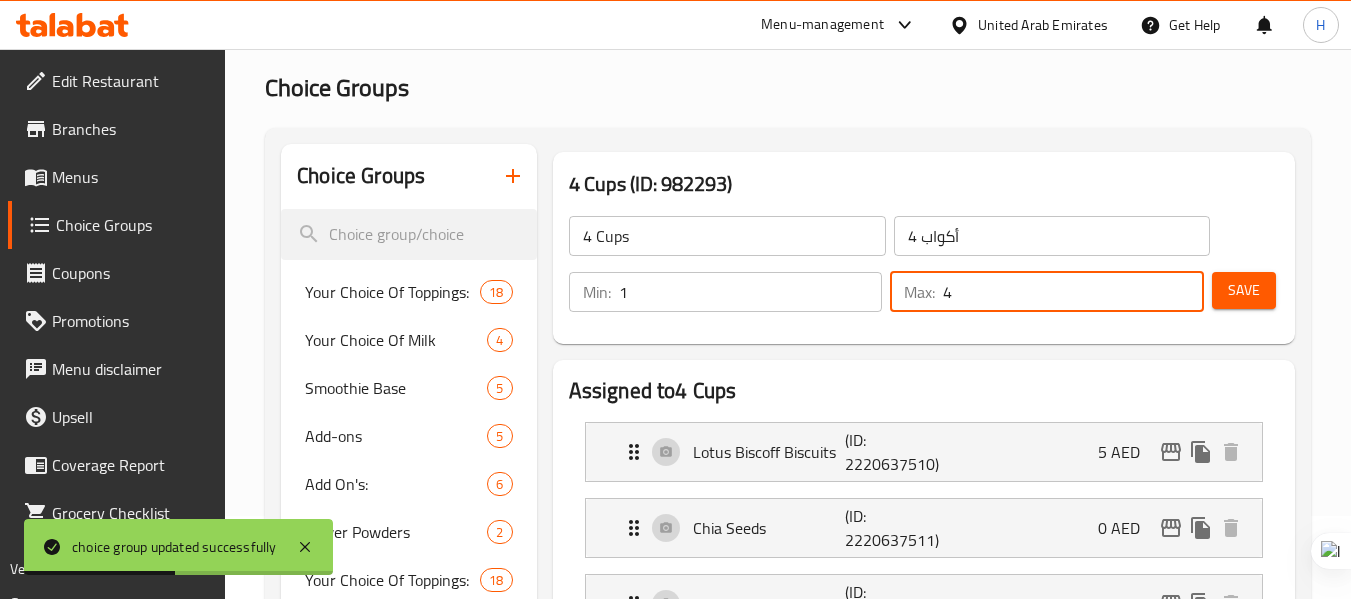 click on "4" at bounding box center [1073, 292] 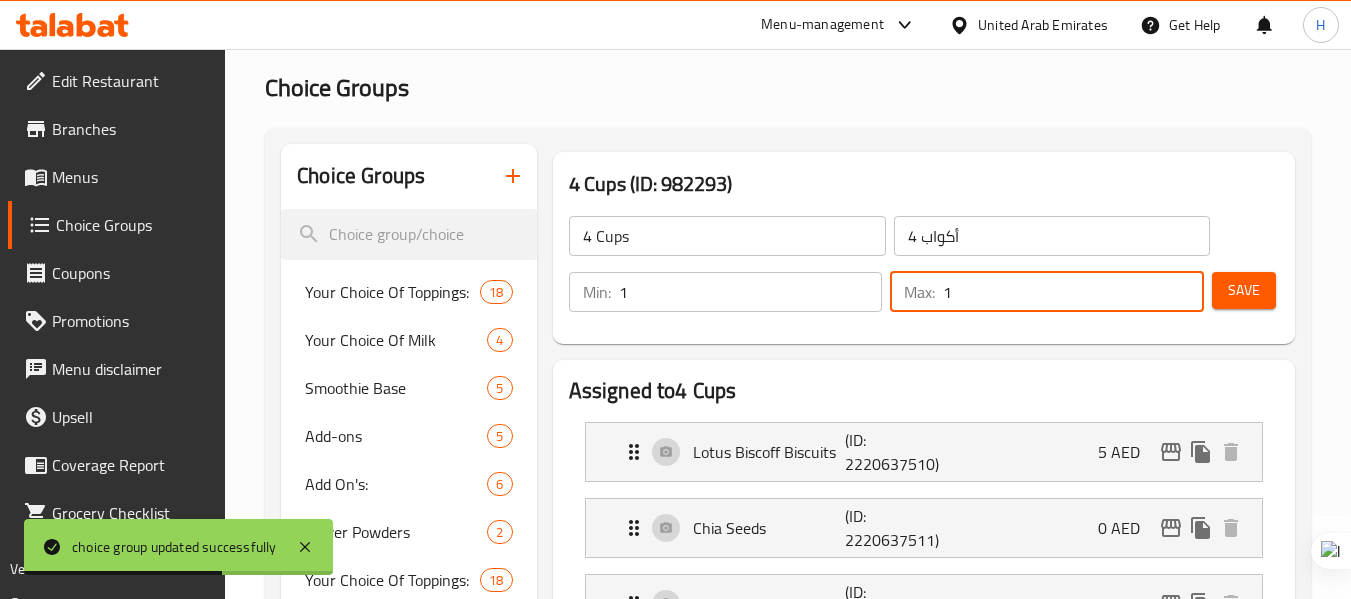 type on "1" 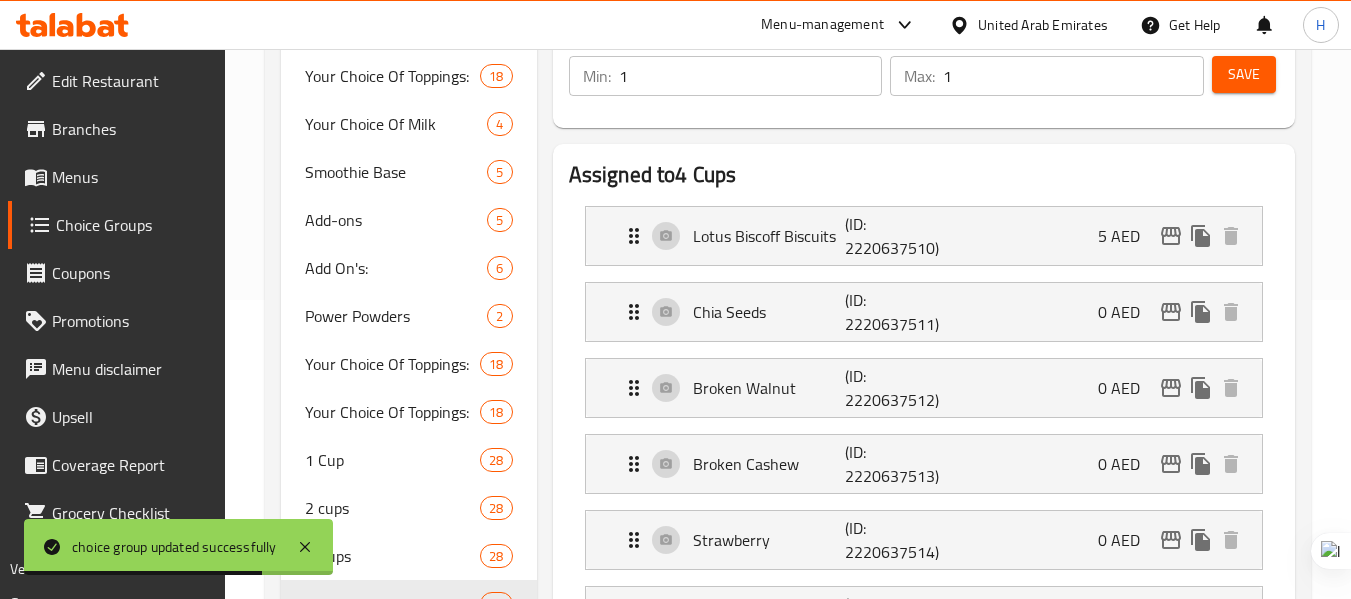 scroll, scrollTop: 183, scrollLeft: 0, axis: vertical 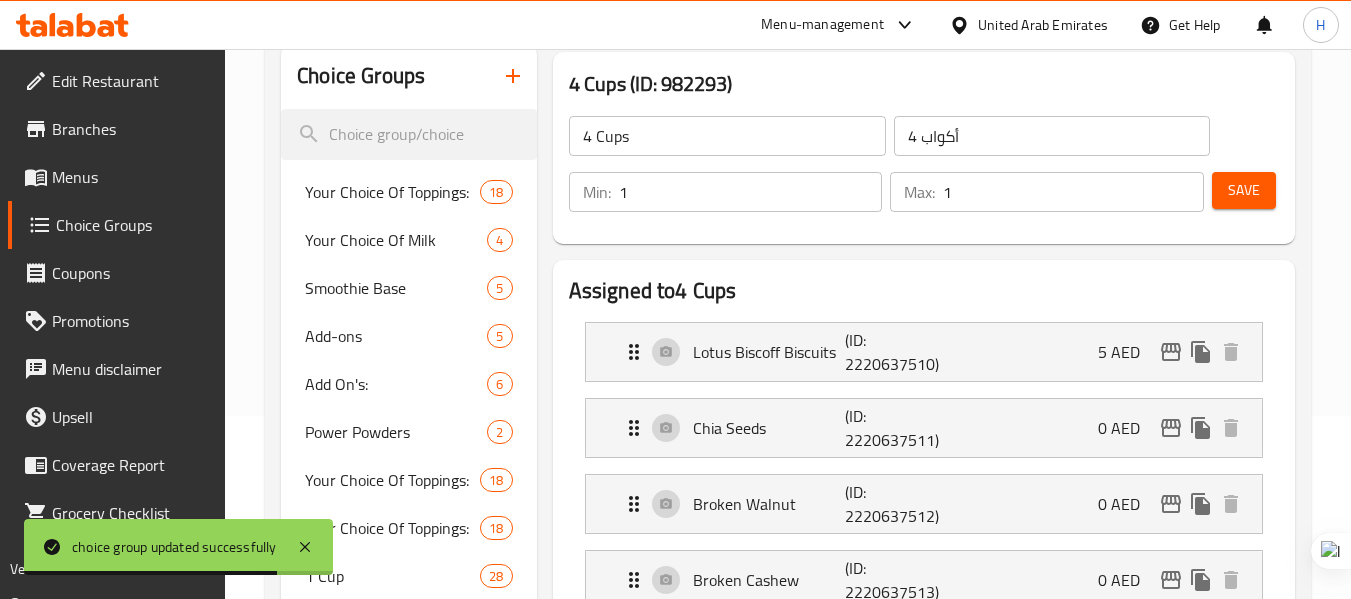 click on "Save" at bounding box center [1244, 190] 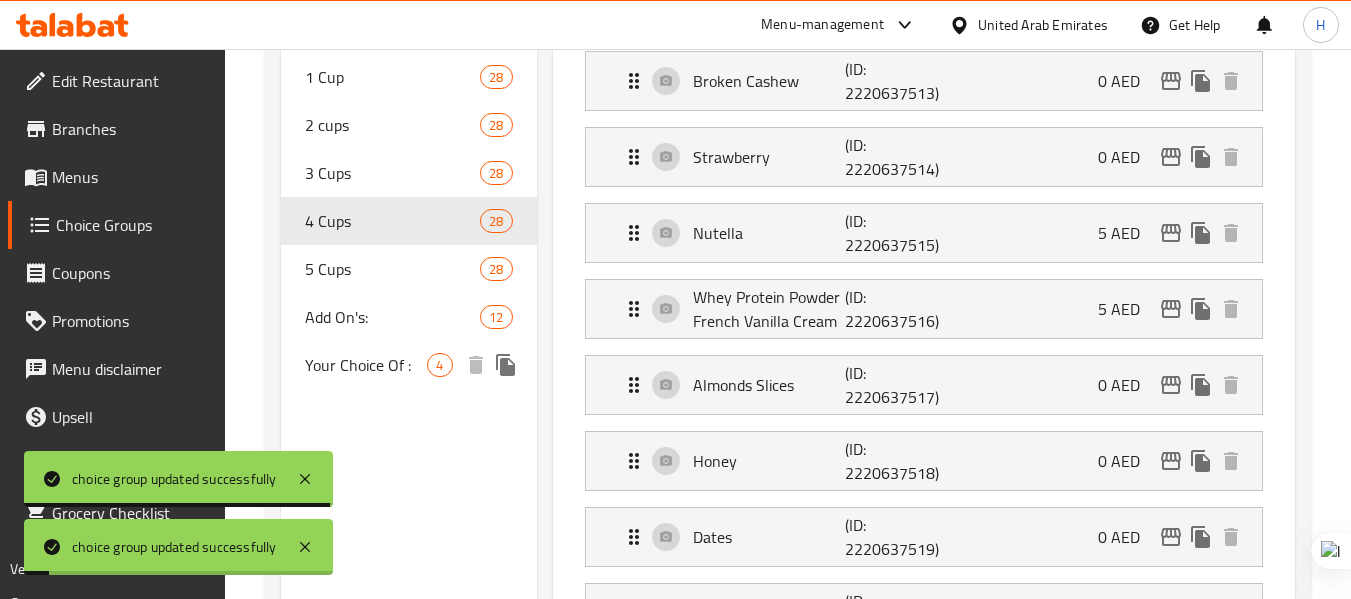 scroll, scrollTop: 683, scrollLeft: 0, axis: vertical 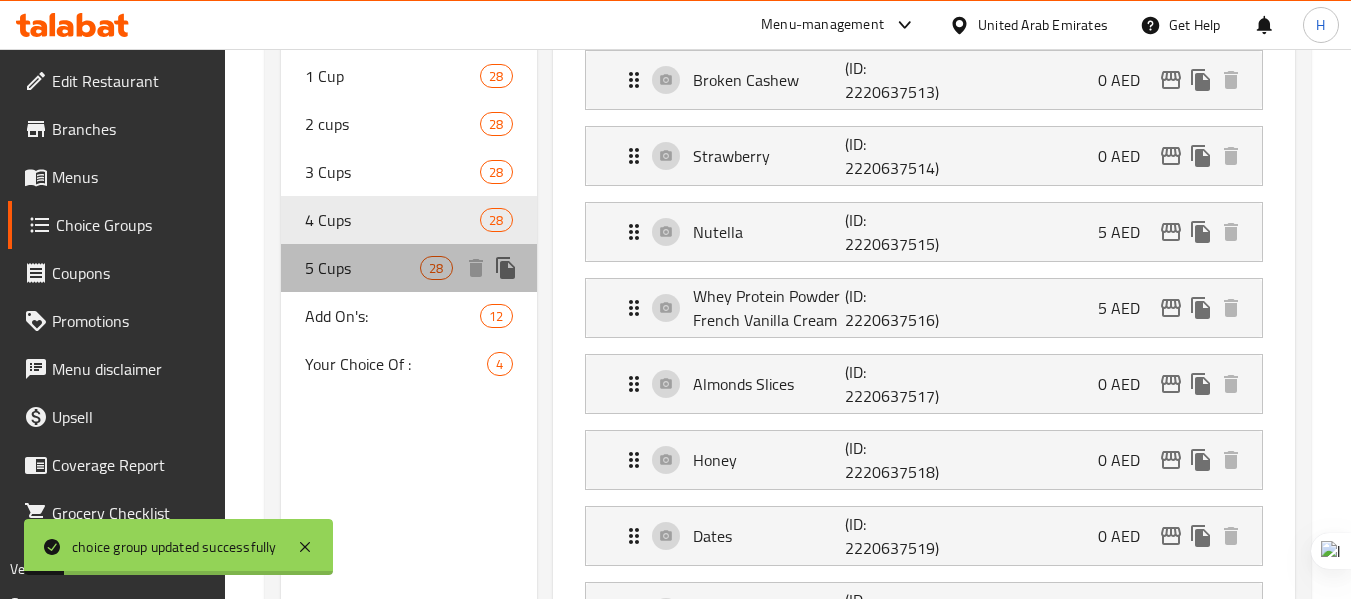 click on "5 Cups" at bounding box center [362, 268] 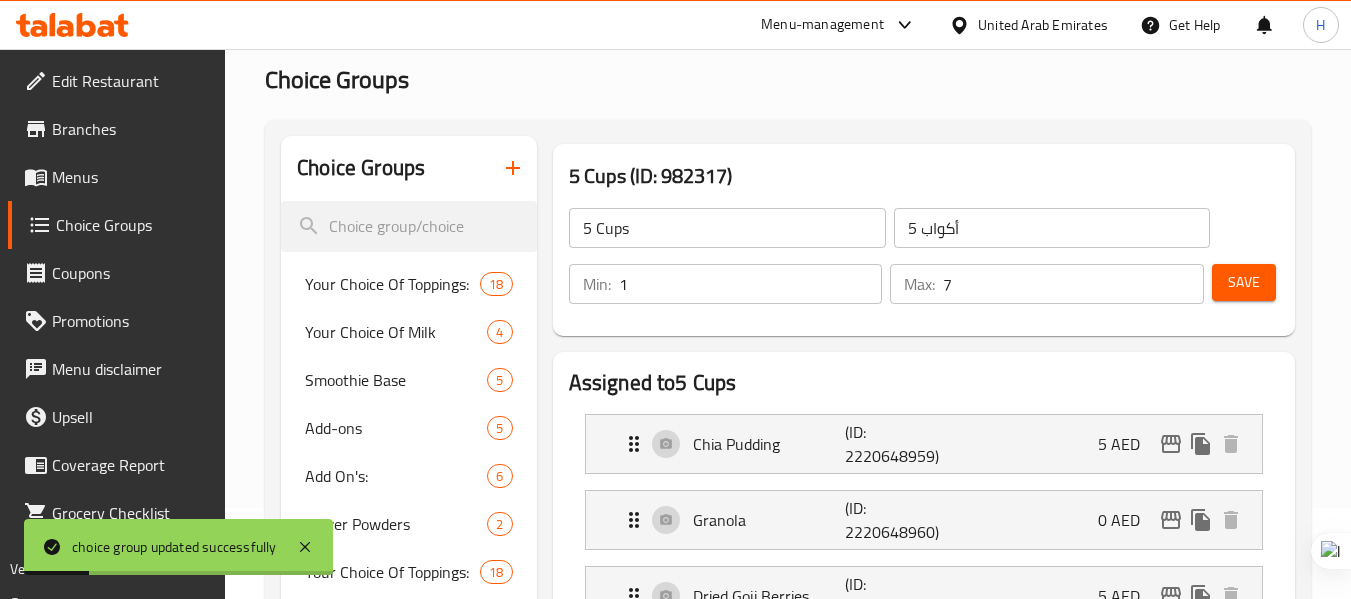 scroll, scrollTop: 83, scrollLeft: 0, axis: vertical 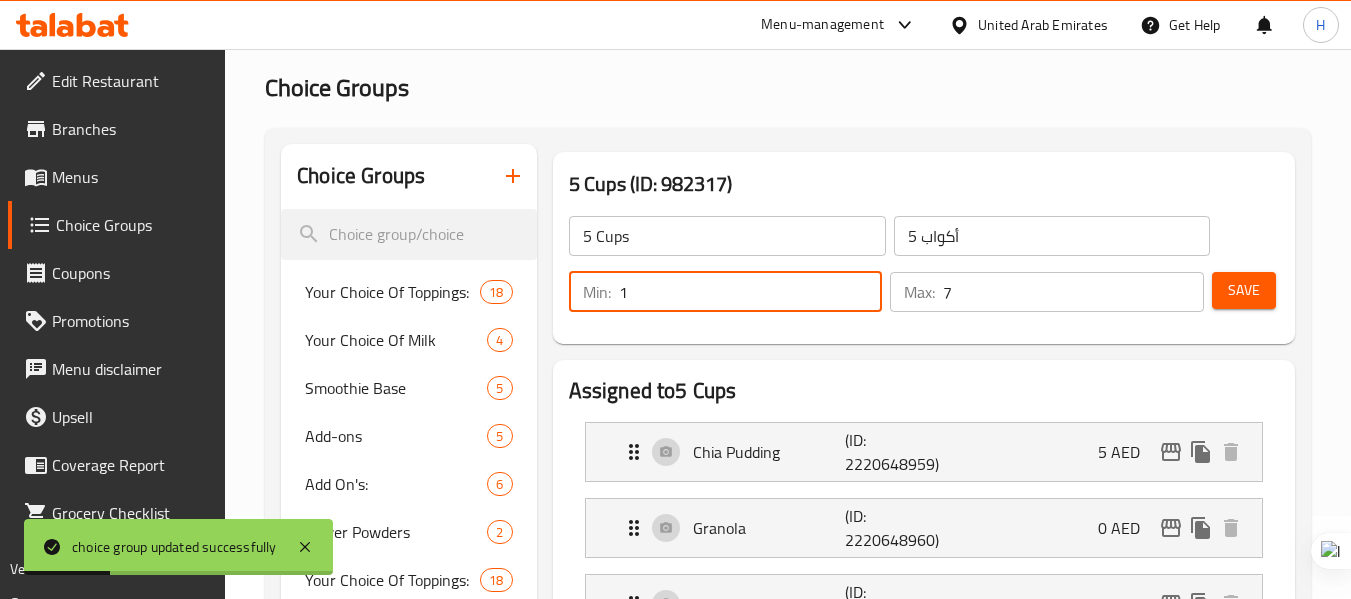 click on "1" at bounding box center (751, 292) 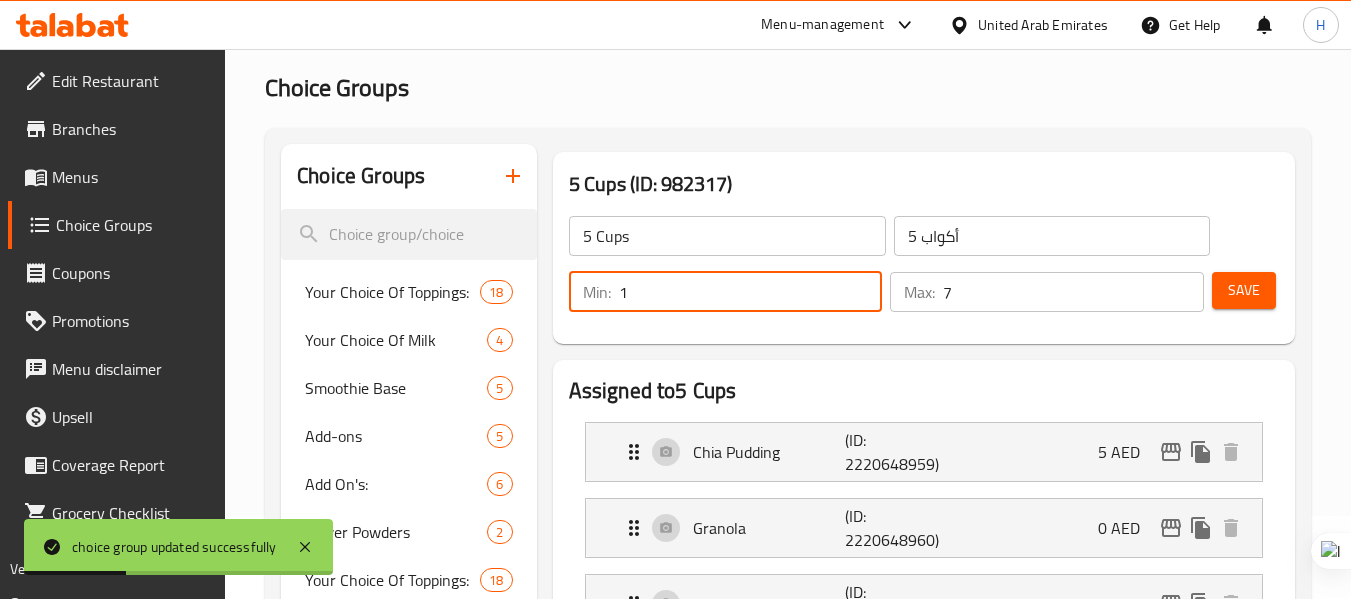 click on "1" at bounding box center [751, 292] 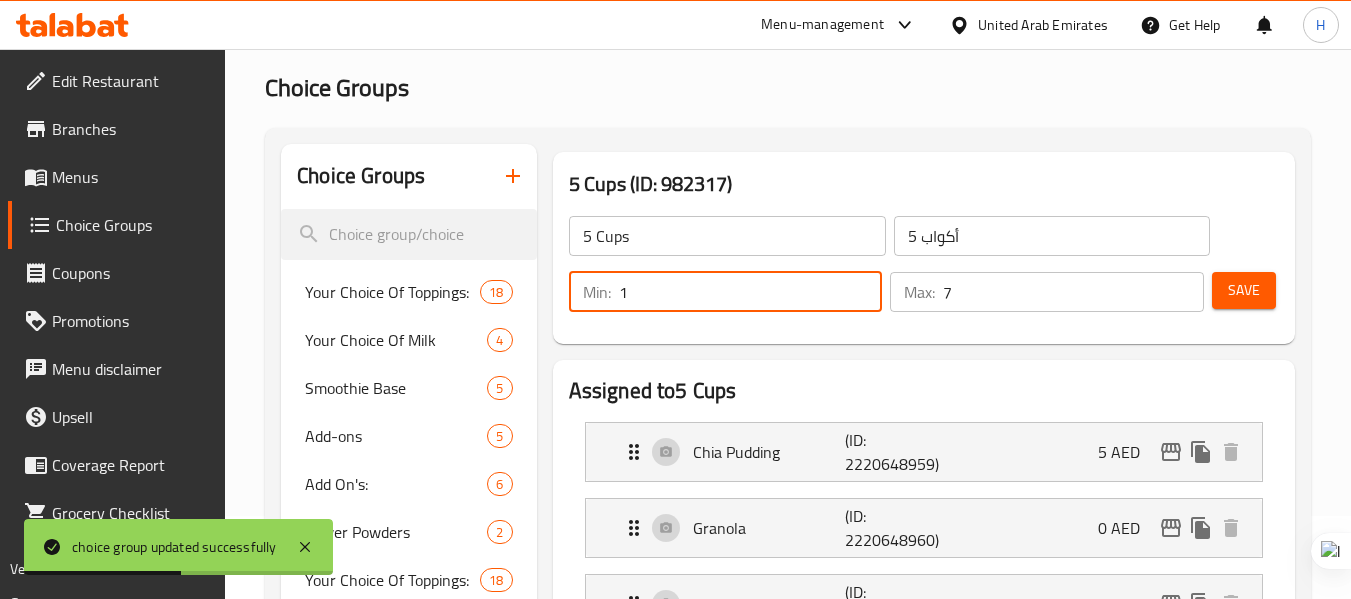 click on "7" at bounding box center [1073, 292] 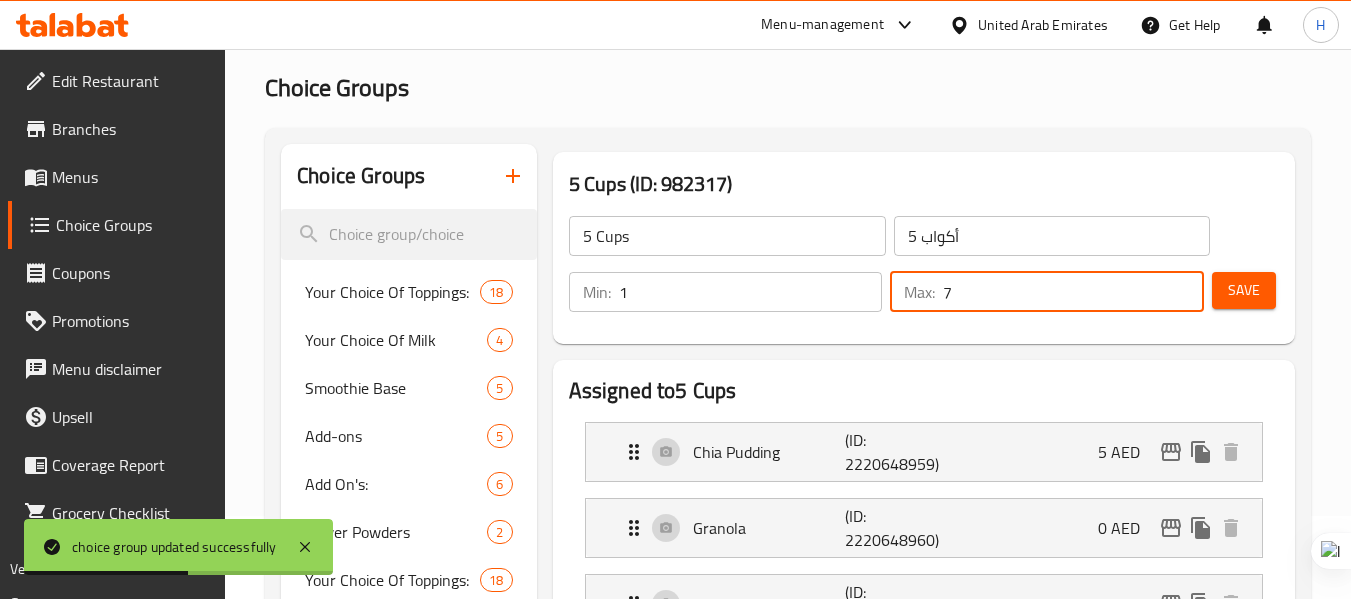click on "7" at bounding box center (1073, 292) 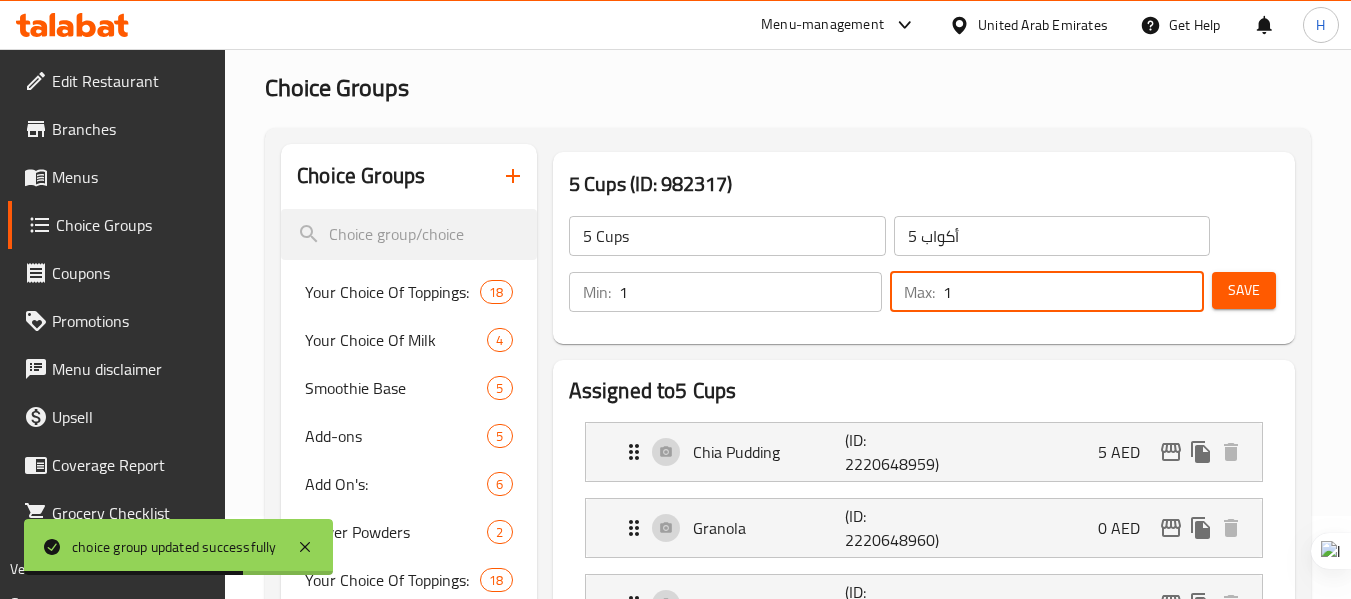 type on "1" 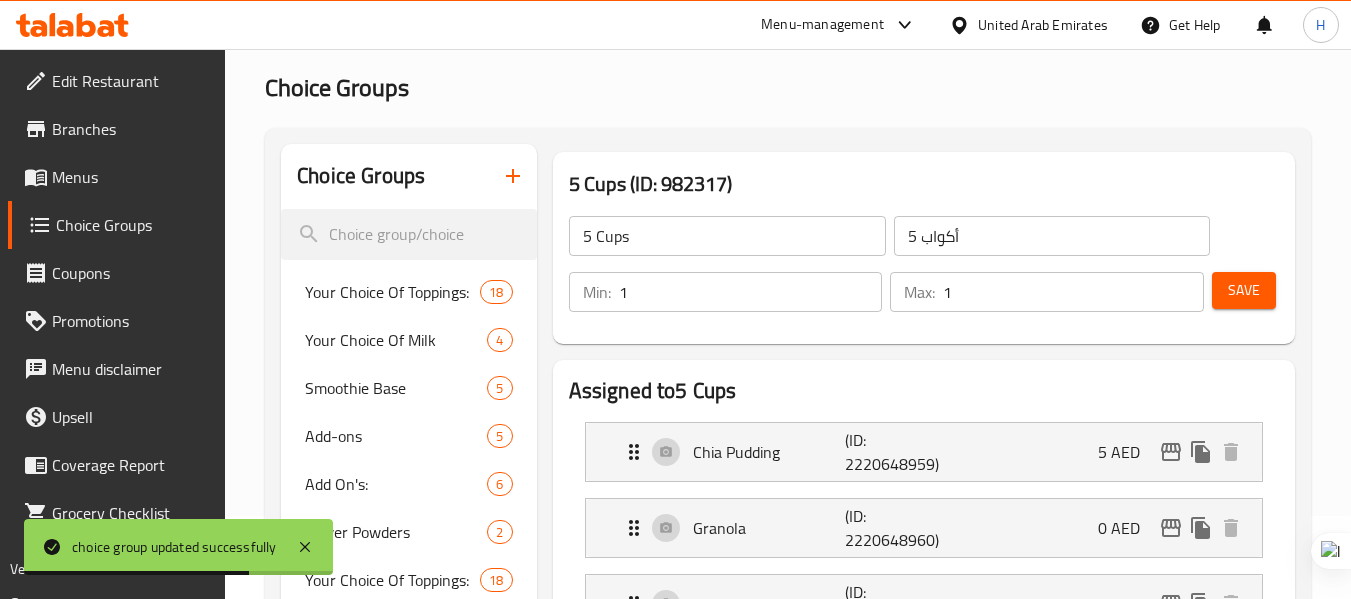 click on "Save" at bounding box center [1244, 290] 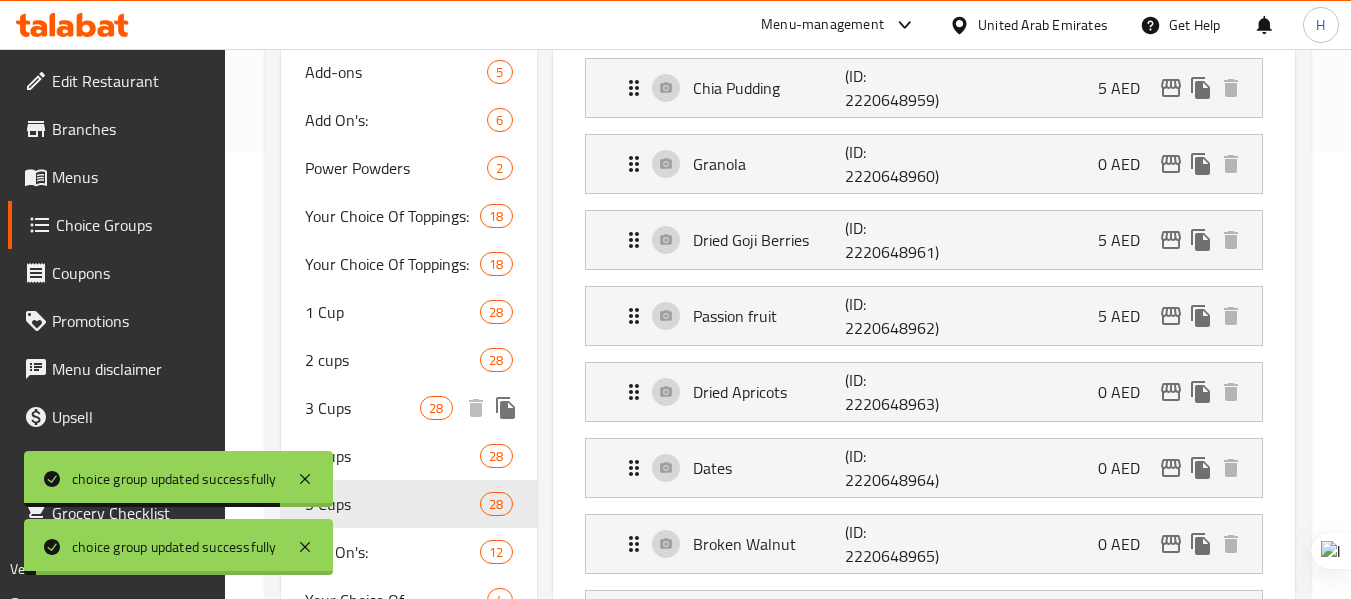 scroll, scrollTop: 483, scrollLeft: 0, axis: vertical 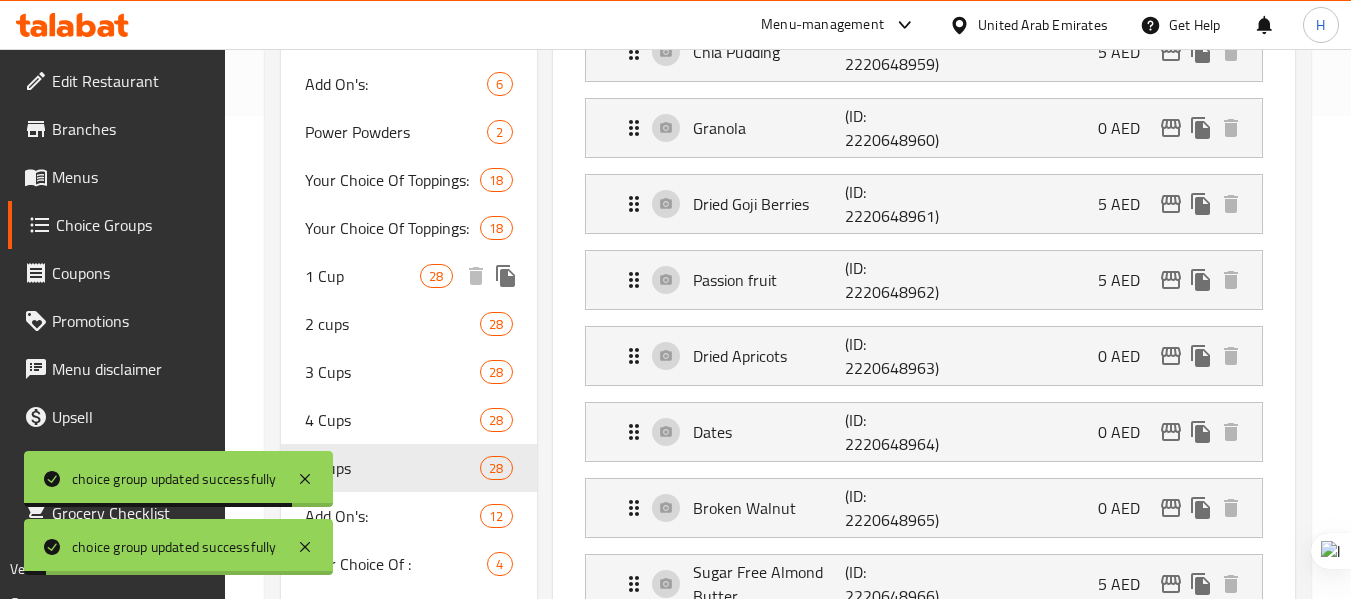click on "1 Cup" at bounding box center (362, 276) 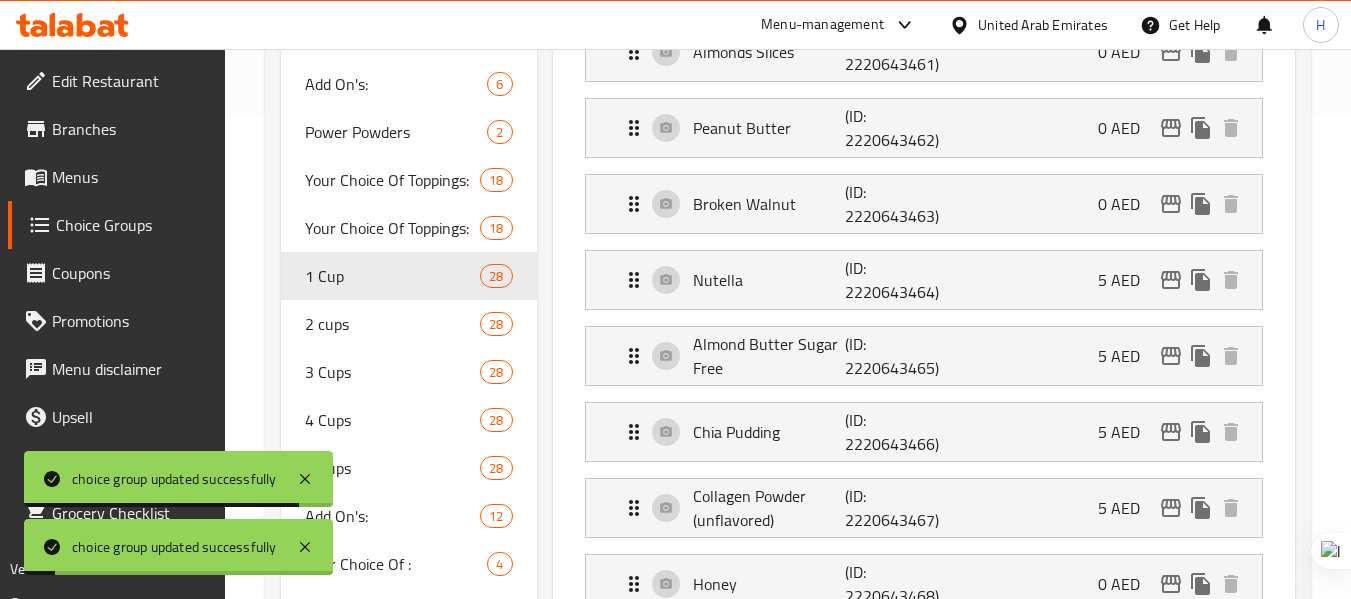 type on "1 Cup" 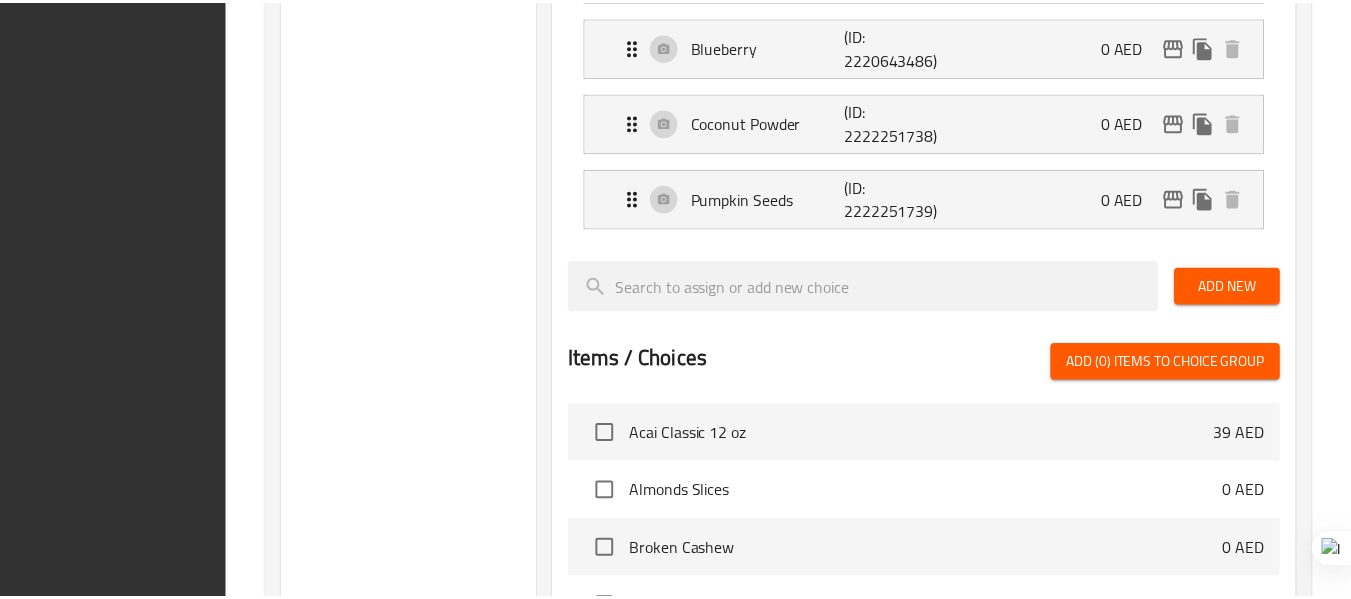 scroll, scrollTop: 2765, scrollLeft: 0, axis: vertical 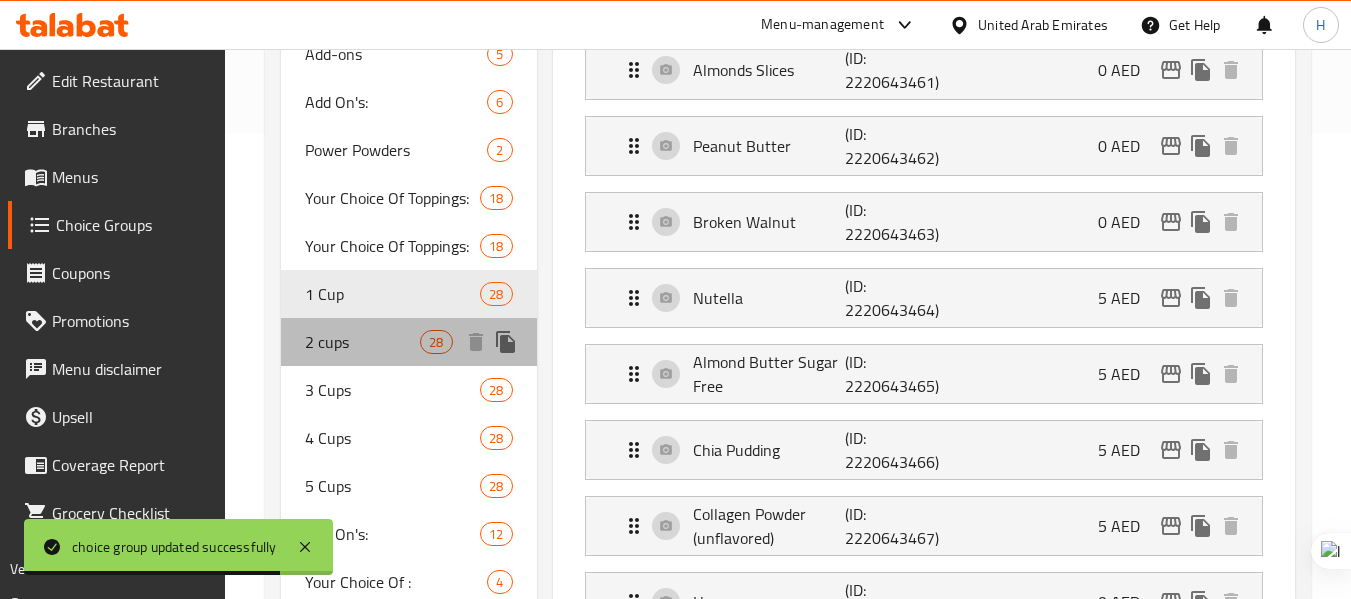 click on "2 cups" at bounding box center [362, 342] 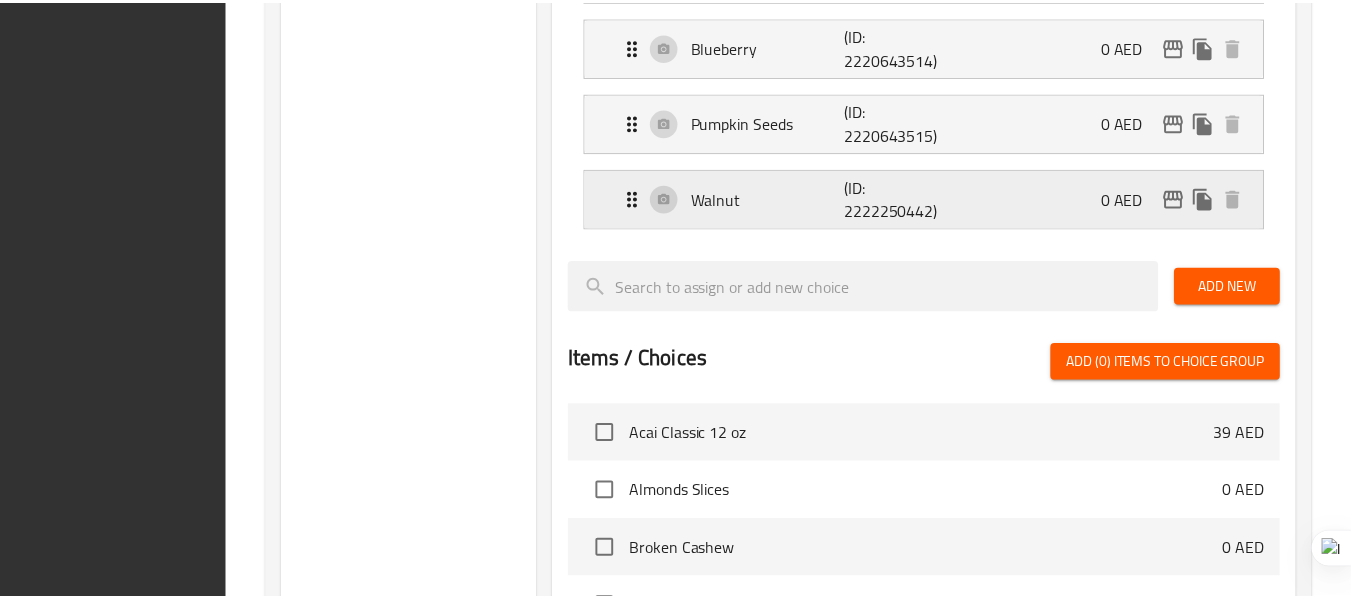 scroll, scrollTop: 2765, scrollLeft: 0, axis: vertical 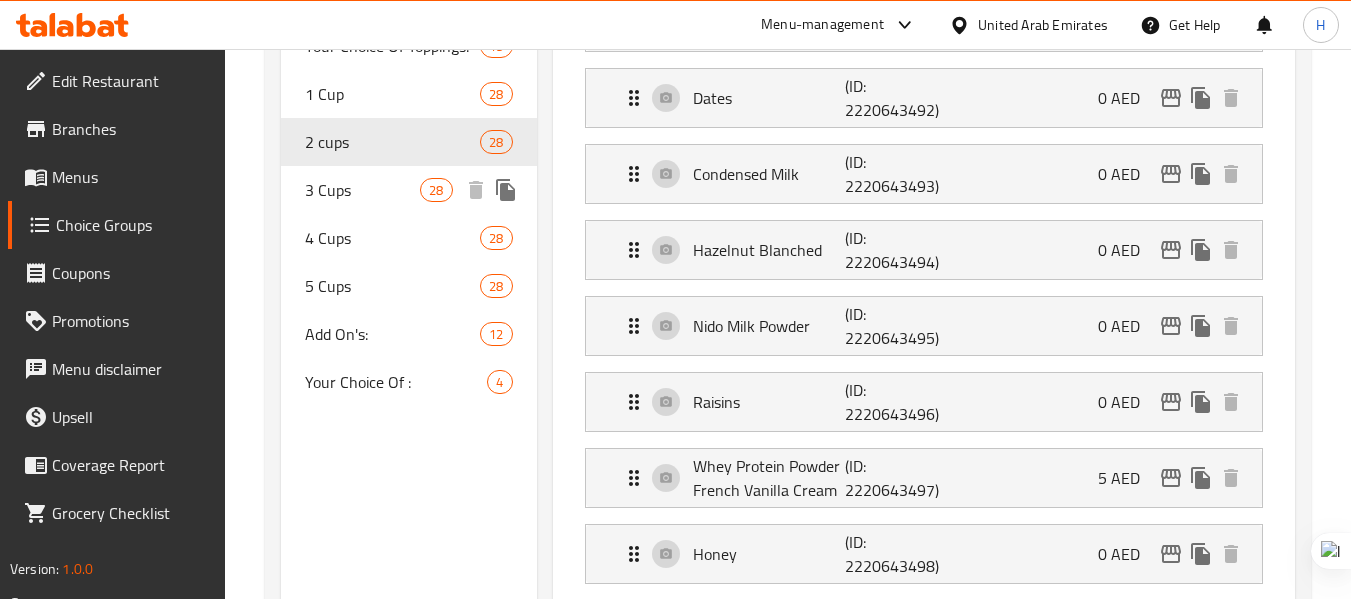 click on "3 Cups 28" at bounding box center [408, 190] 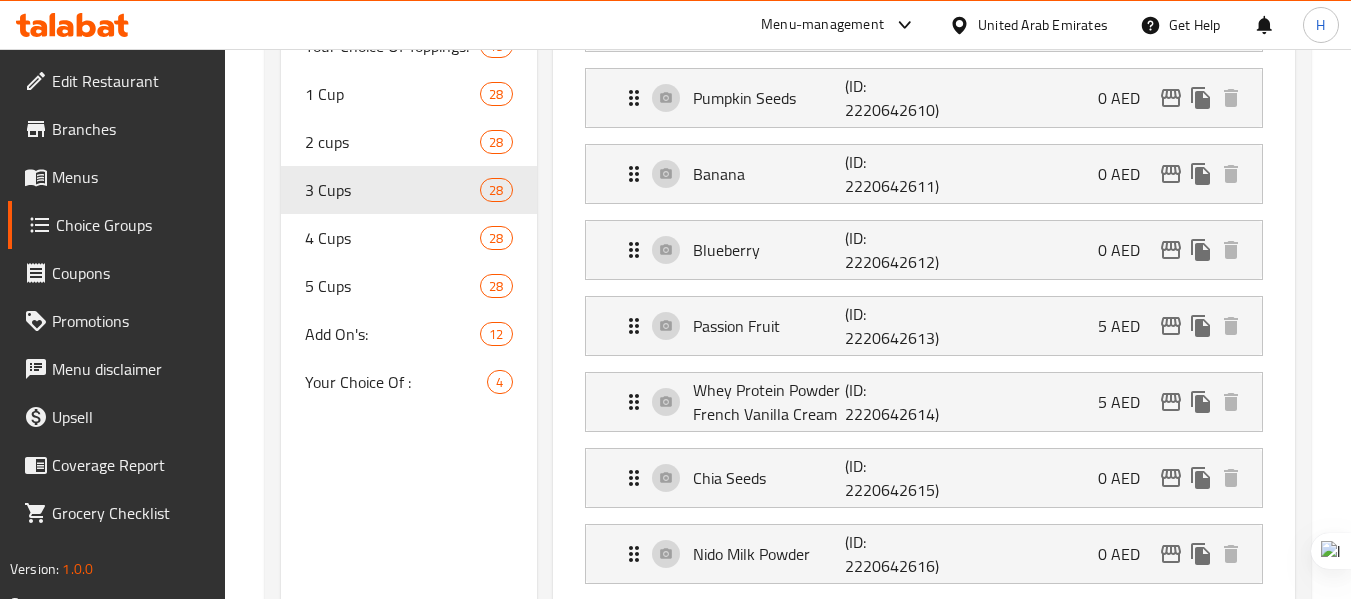 type on "3 Cups" 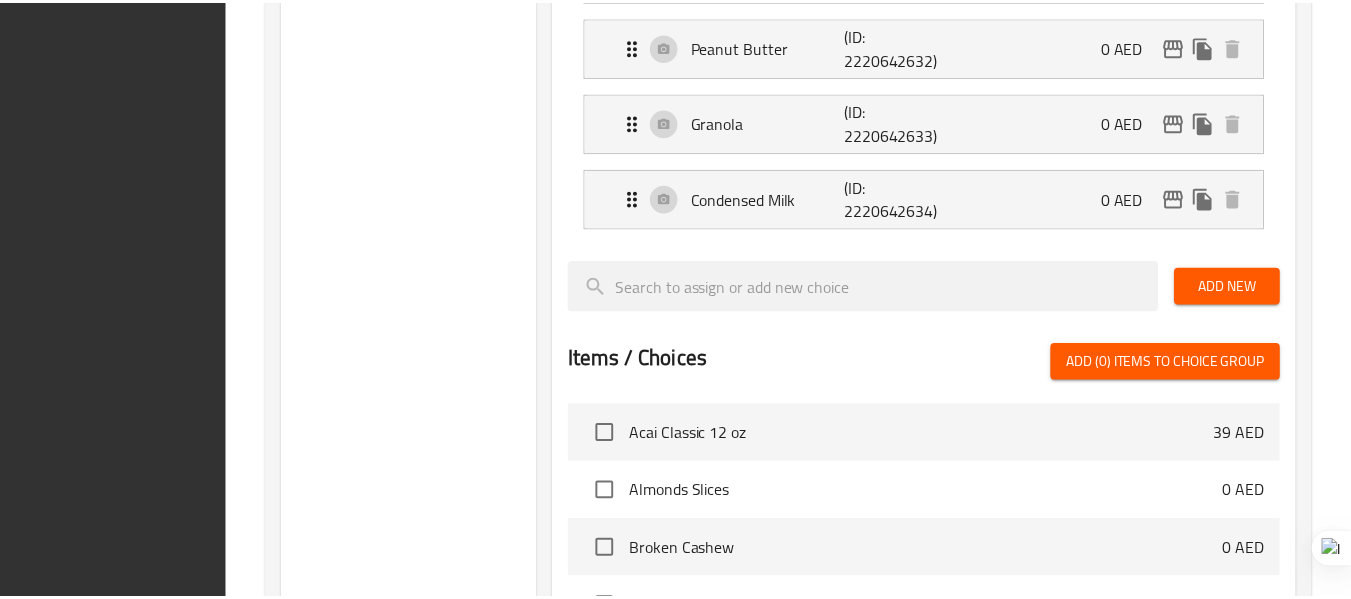 scroll, scrollTop: 2765, scrollLeft: 0, axis: vertical 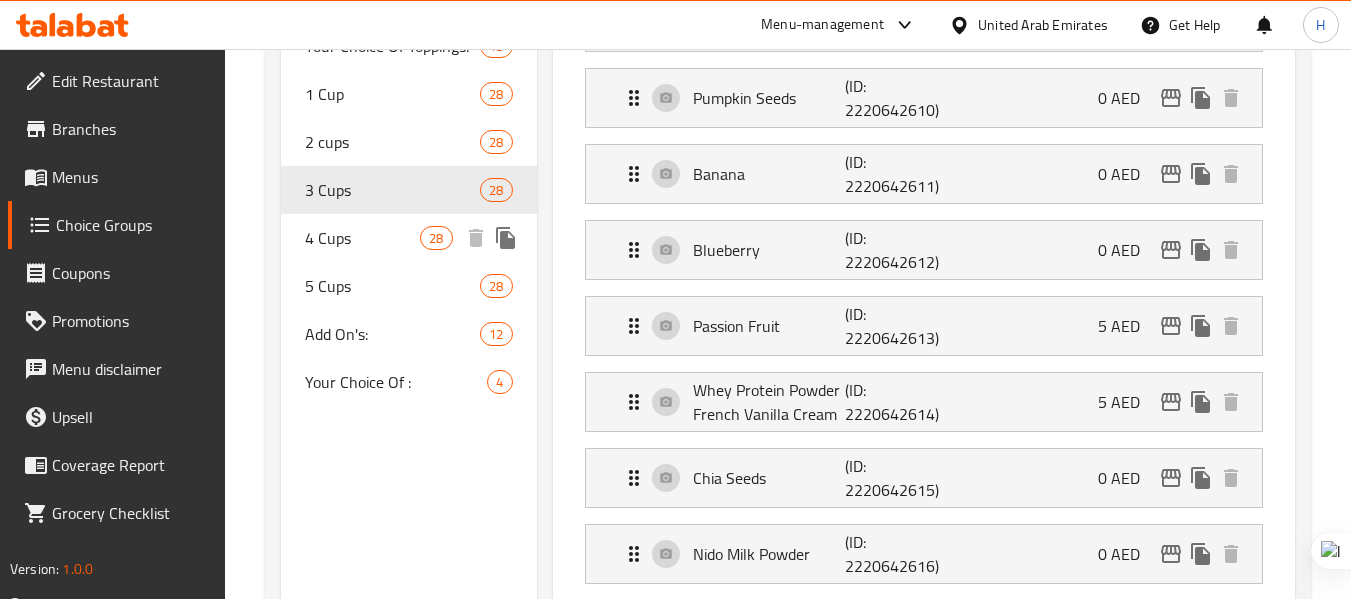 click on "4 Cups" at bounding box center [362, 238] 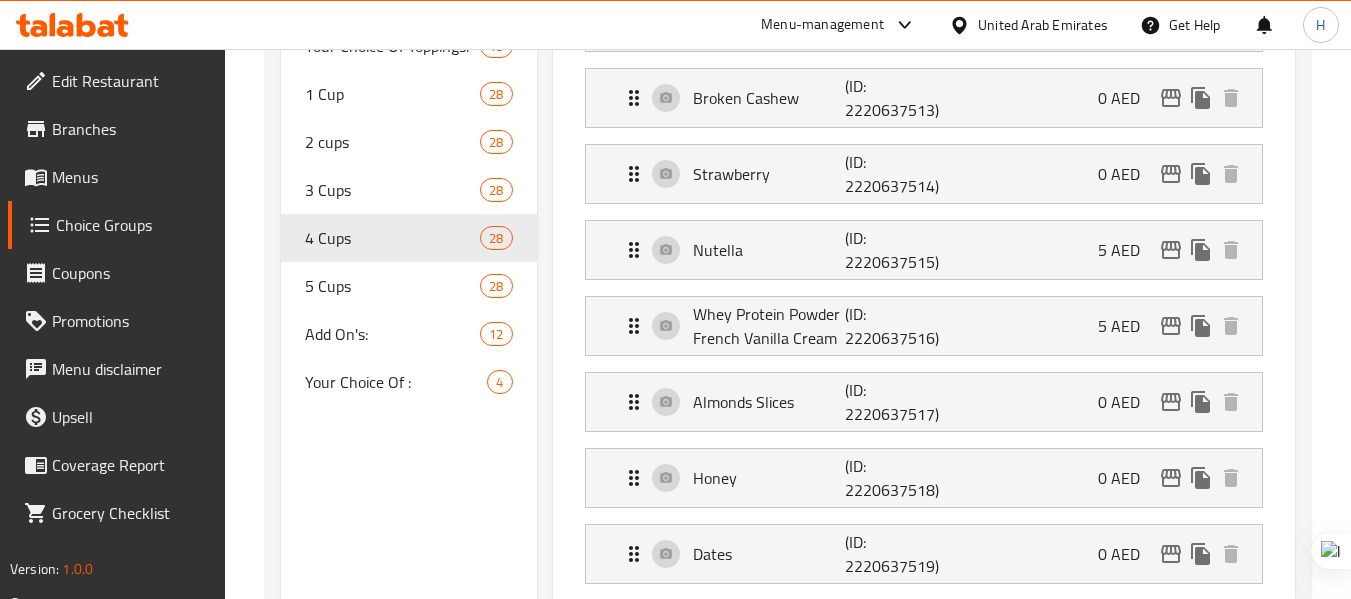 type on "4 Cups" 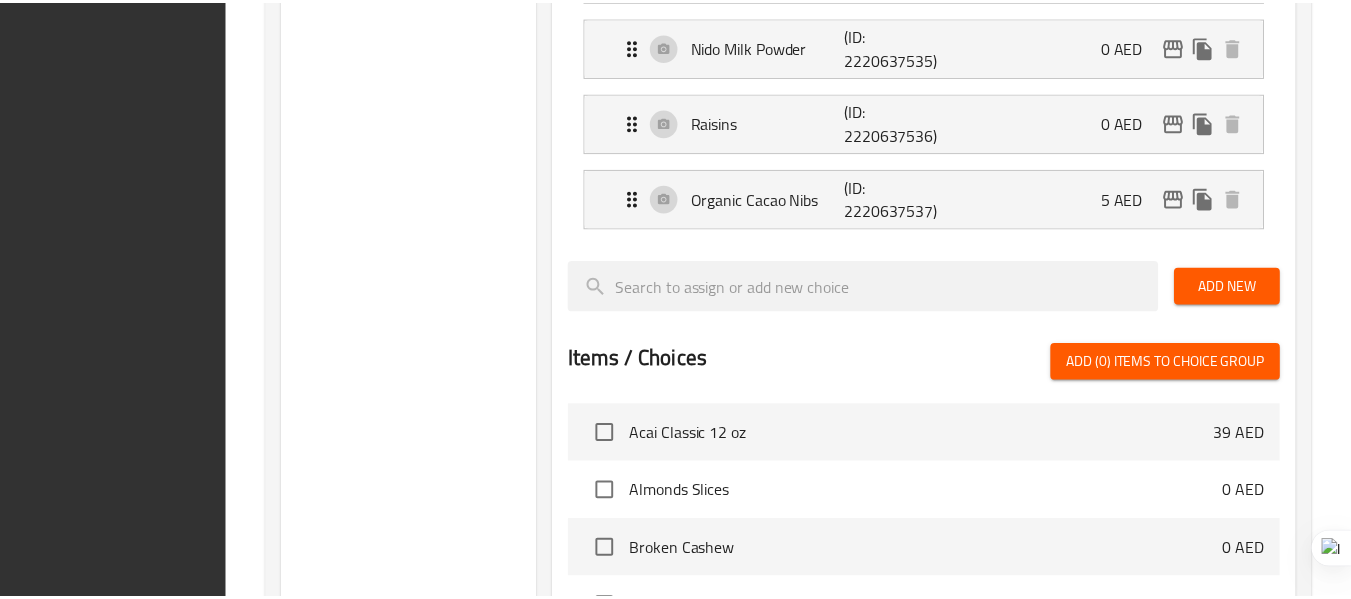 scroll, scrollTop: 2765, scrollLeft: 0, axis: vertical 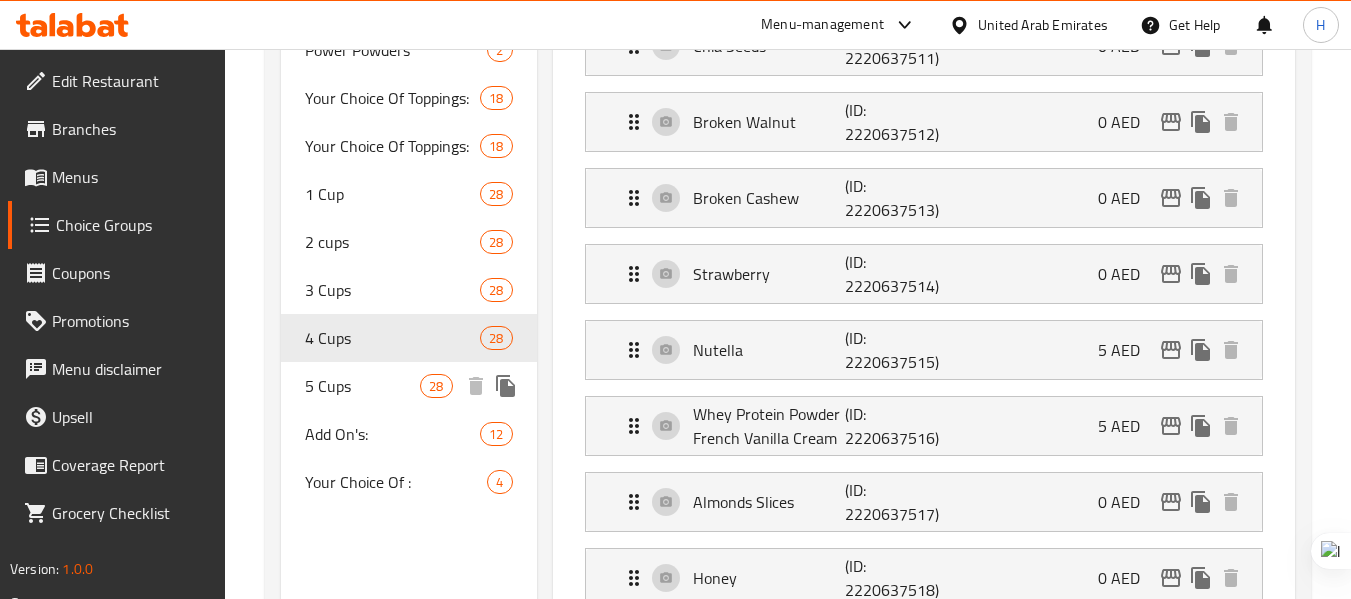 click on "5 Cups" at bounding box center [362, 386] 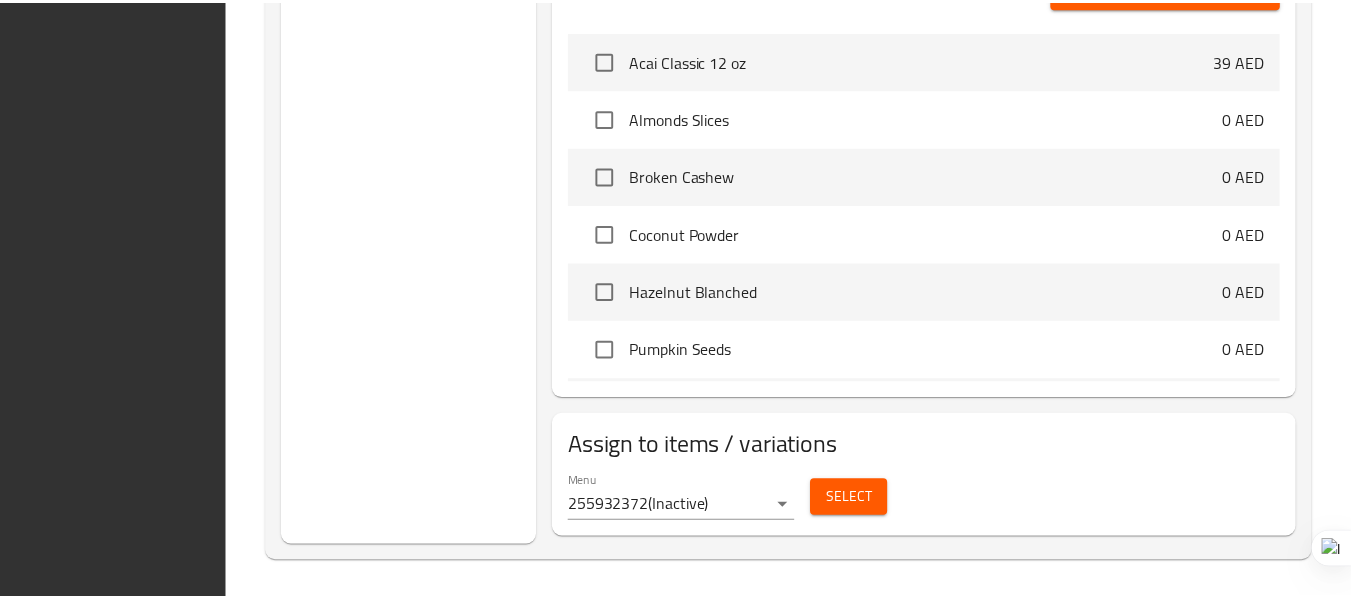 scroll, scrollTop: 2789, scrollLeft: 0, axis: vertical 